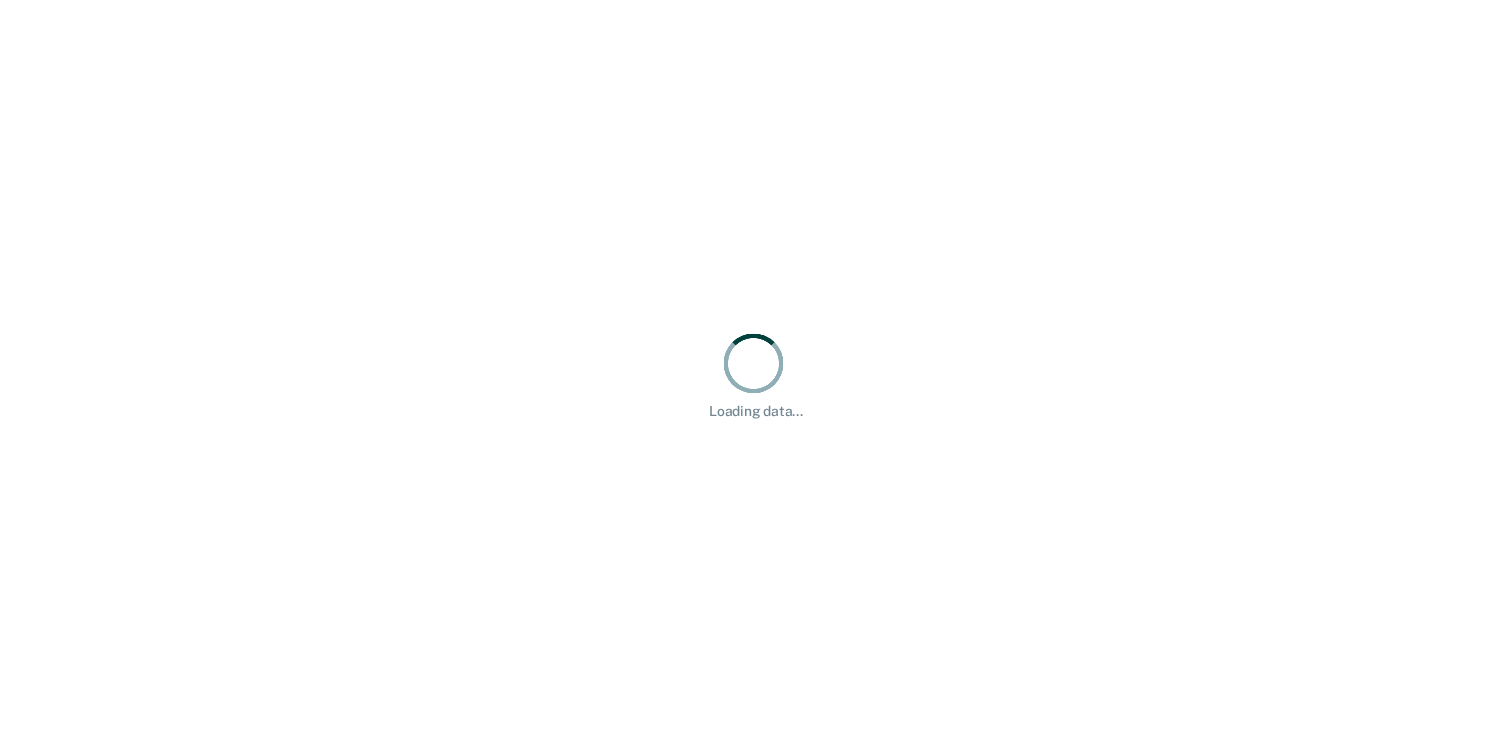 scroll, scrollTop: 0, scrollLeft: 0, axis: both 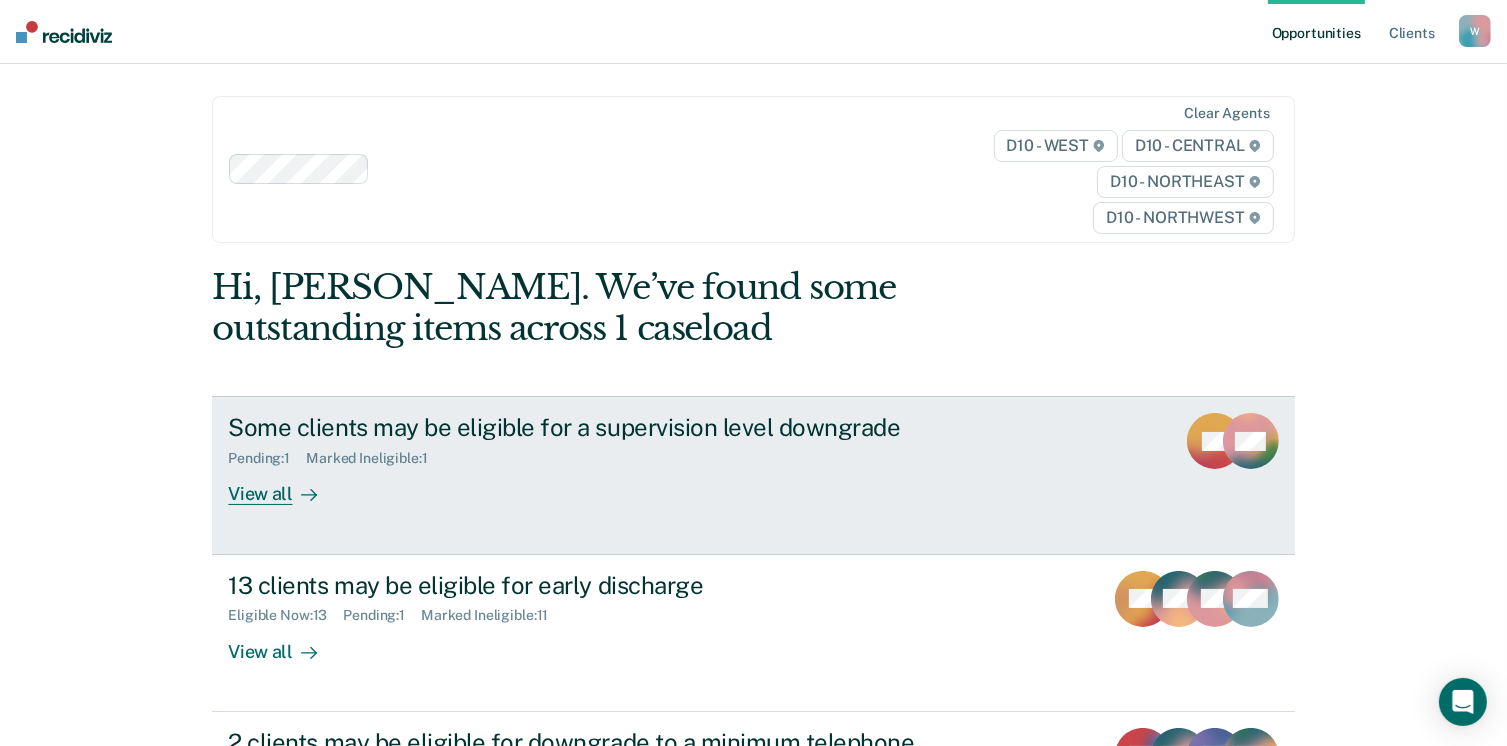 click on "Some clients may be eligible for a supervision level downgrade Pending :  1 Marked Ineligible :  1 View all" at bounding box center [603, 459] 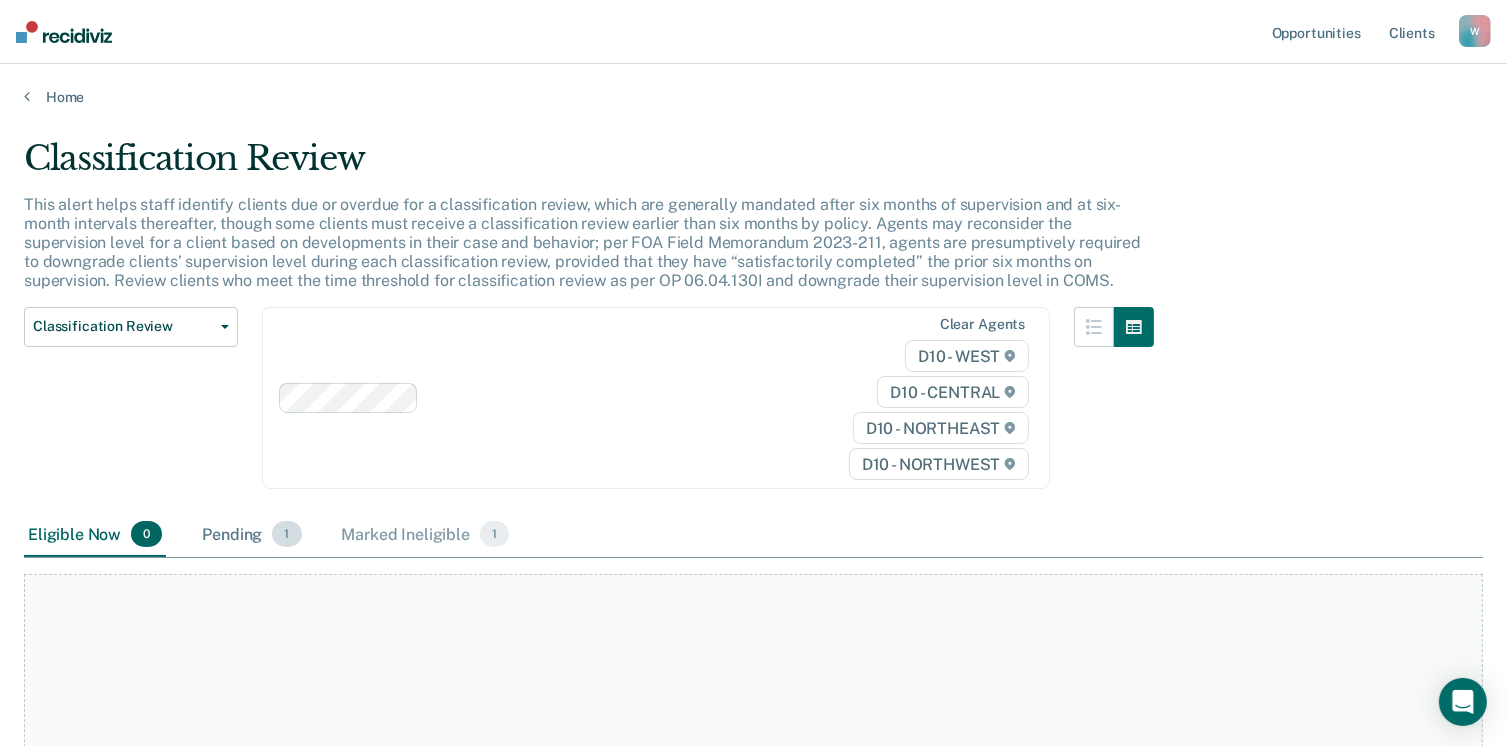 click on "Pending 1" at bounding box center (251, 535) 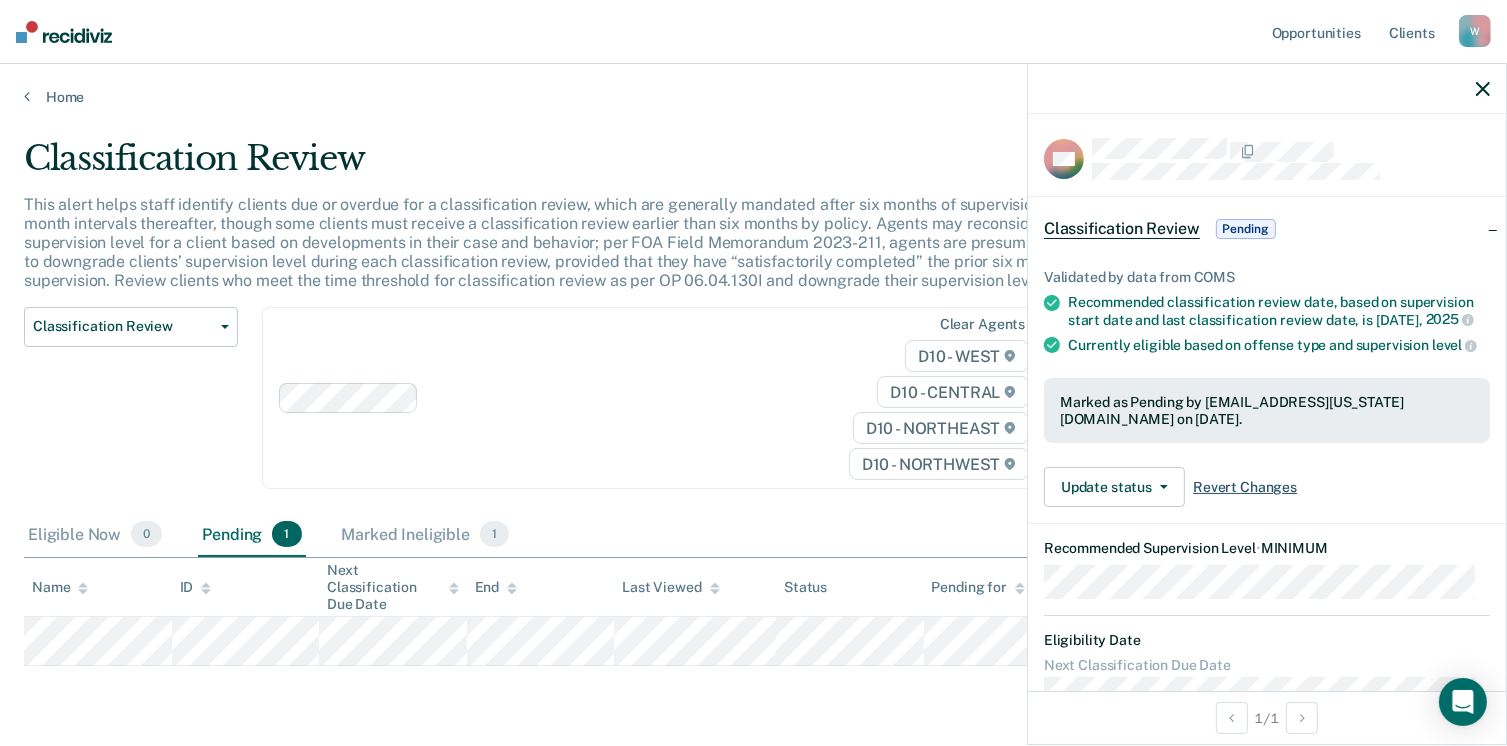 click on "Revert Changes" at bounding box center (1245, 487) 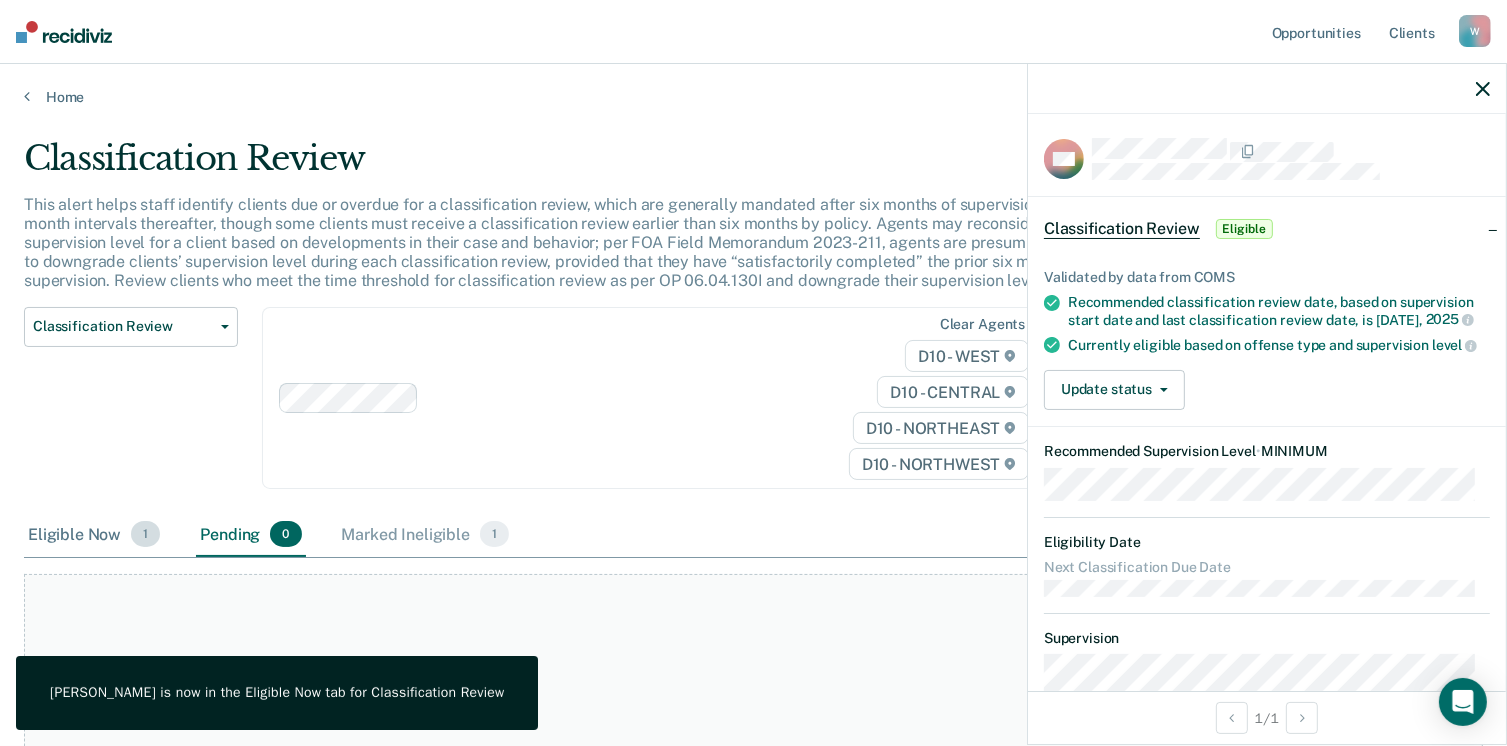 click on "Eligible Now 1" at bounding box center [94, 535] 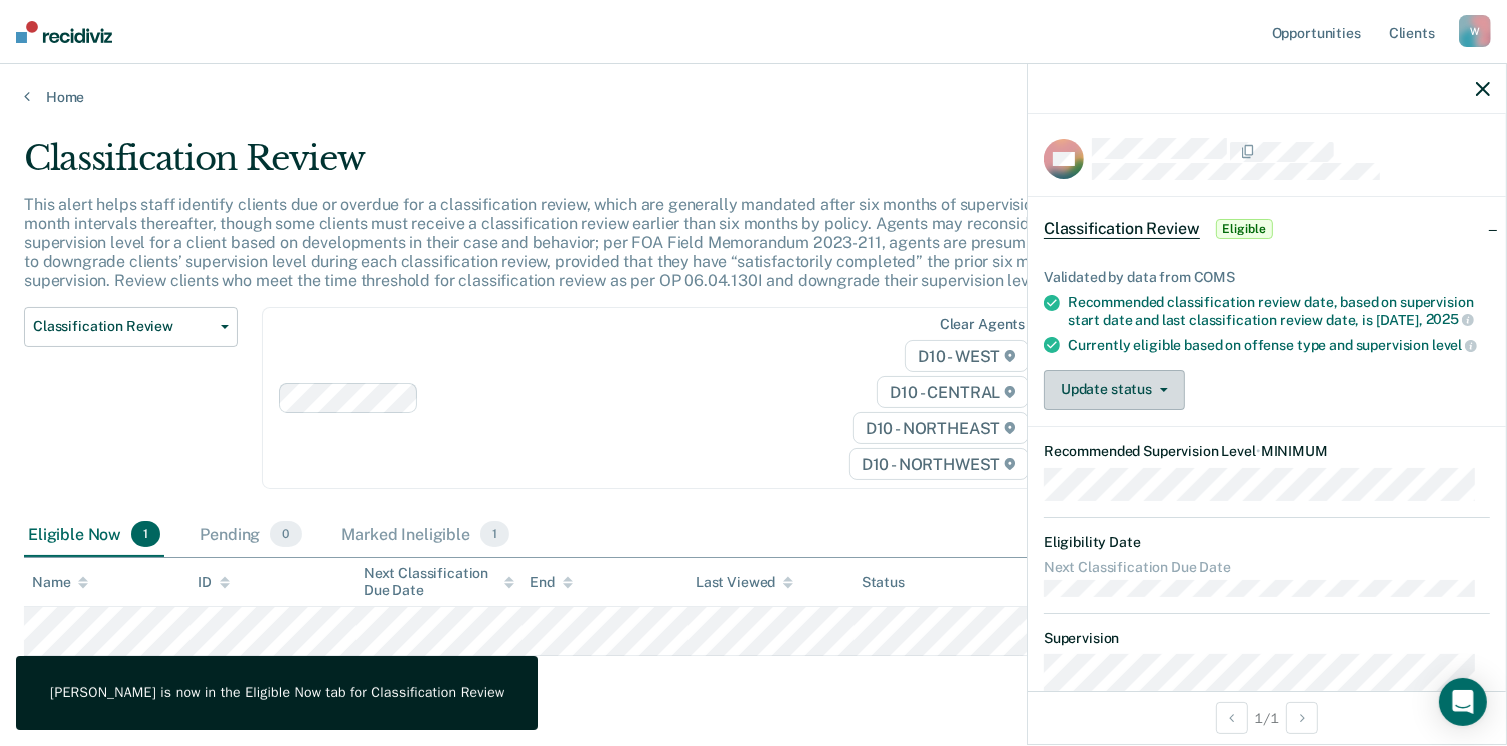 click on "Update status" at bounding box center (1114, 390) 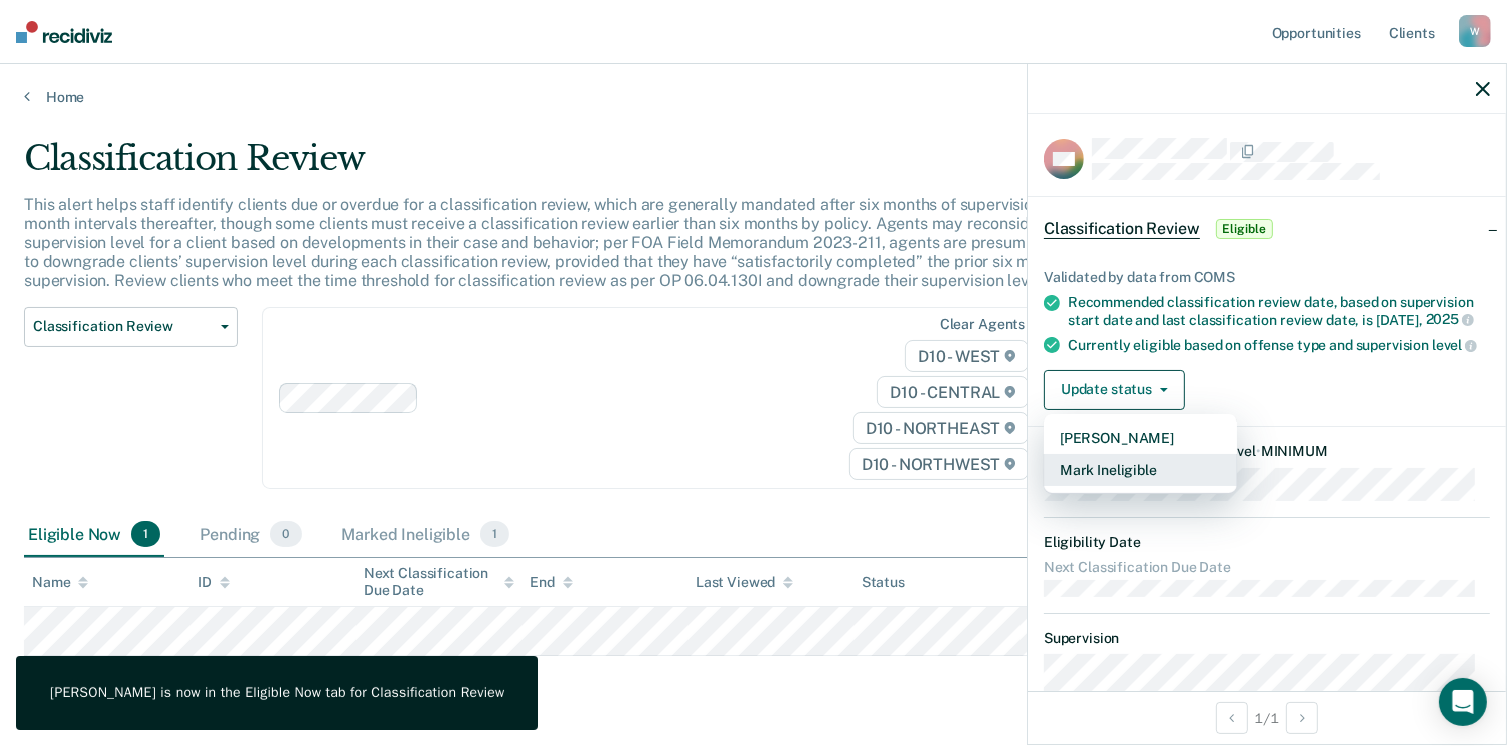click on "Mark Ineligible" at bounding box center (1140, 470) 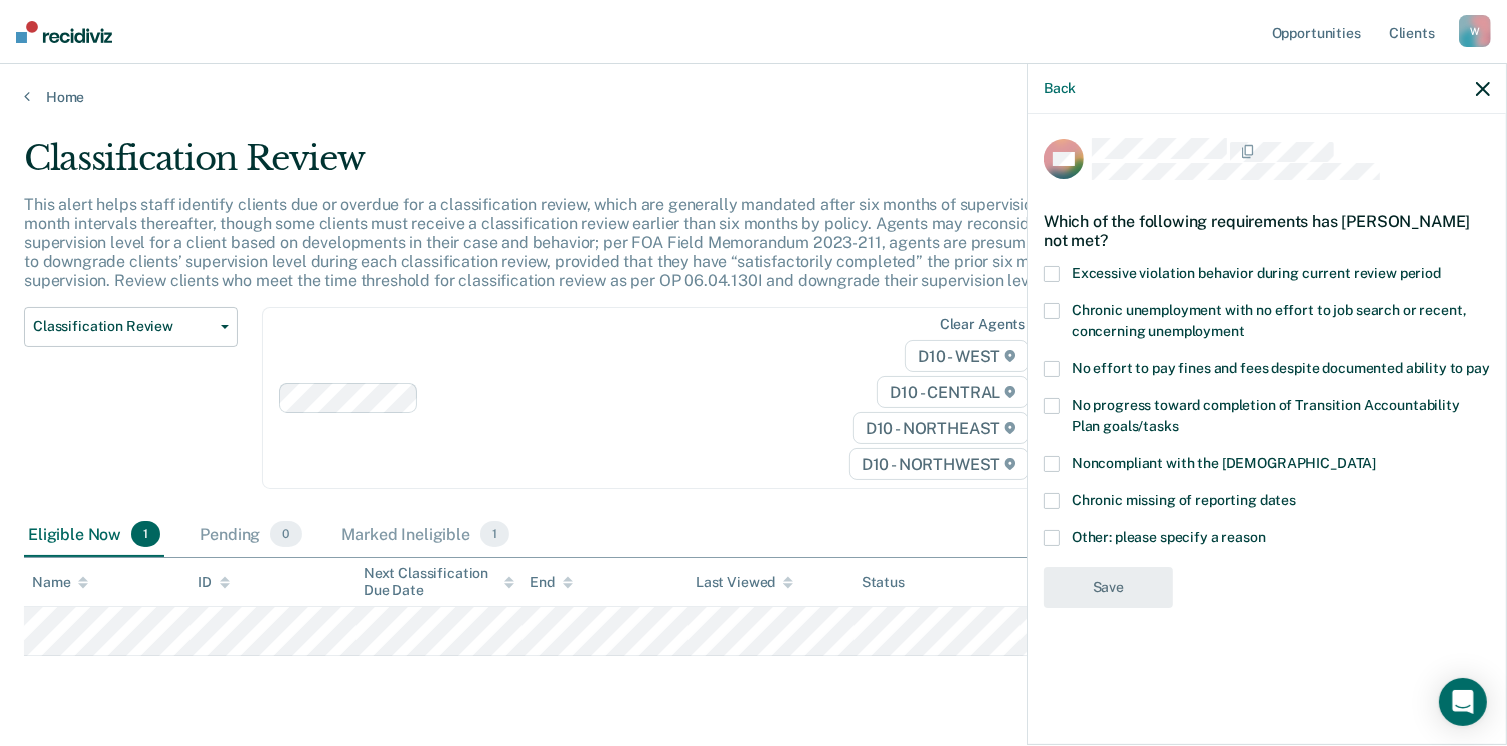 click on "Other: please specify a reason" at bounding box center (1267, 540) 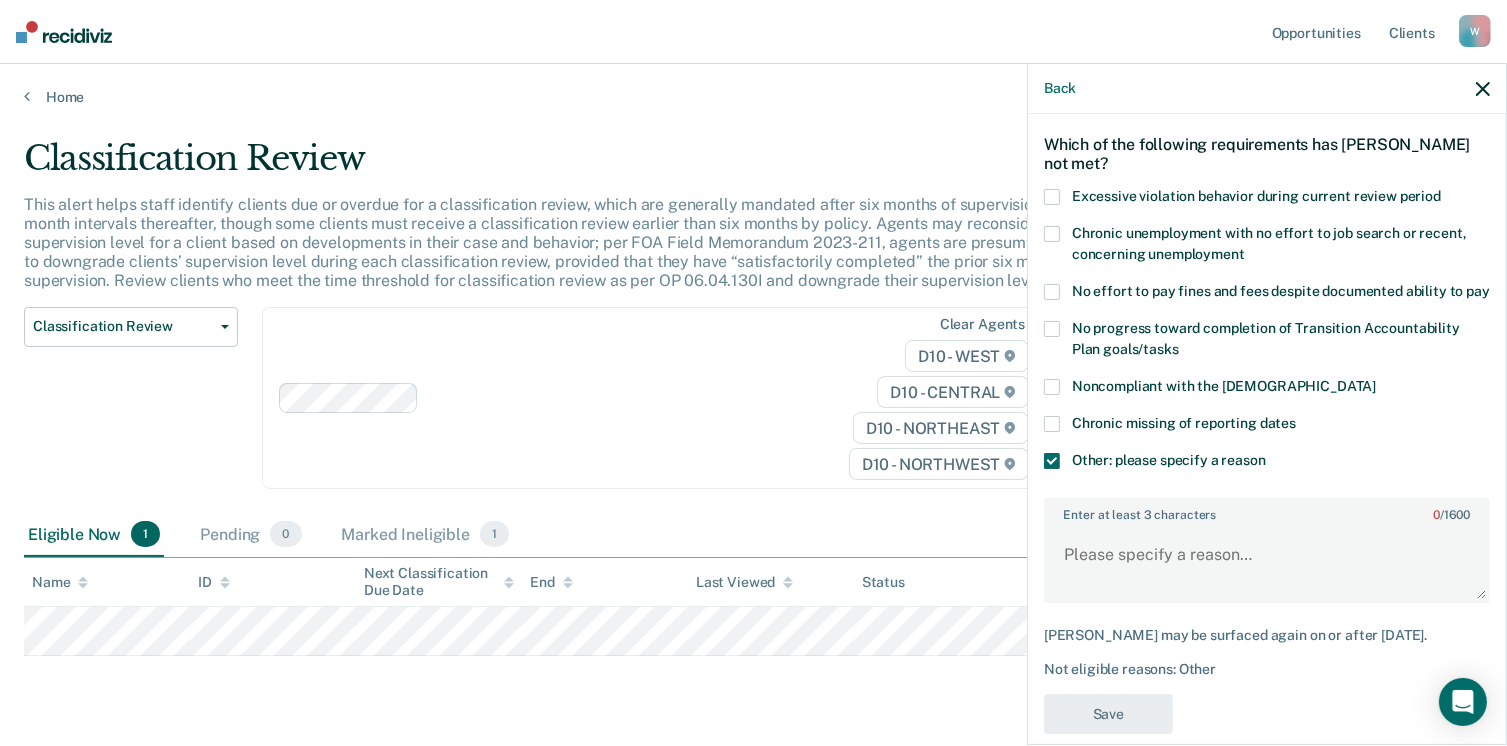 scroll, scrollTop: 100, scrollLeft: 0, axis: vertical 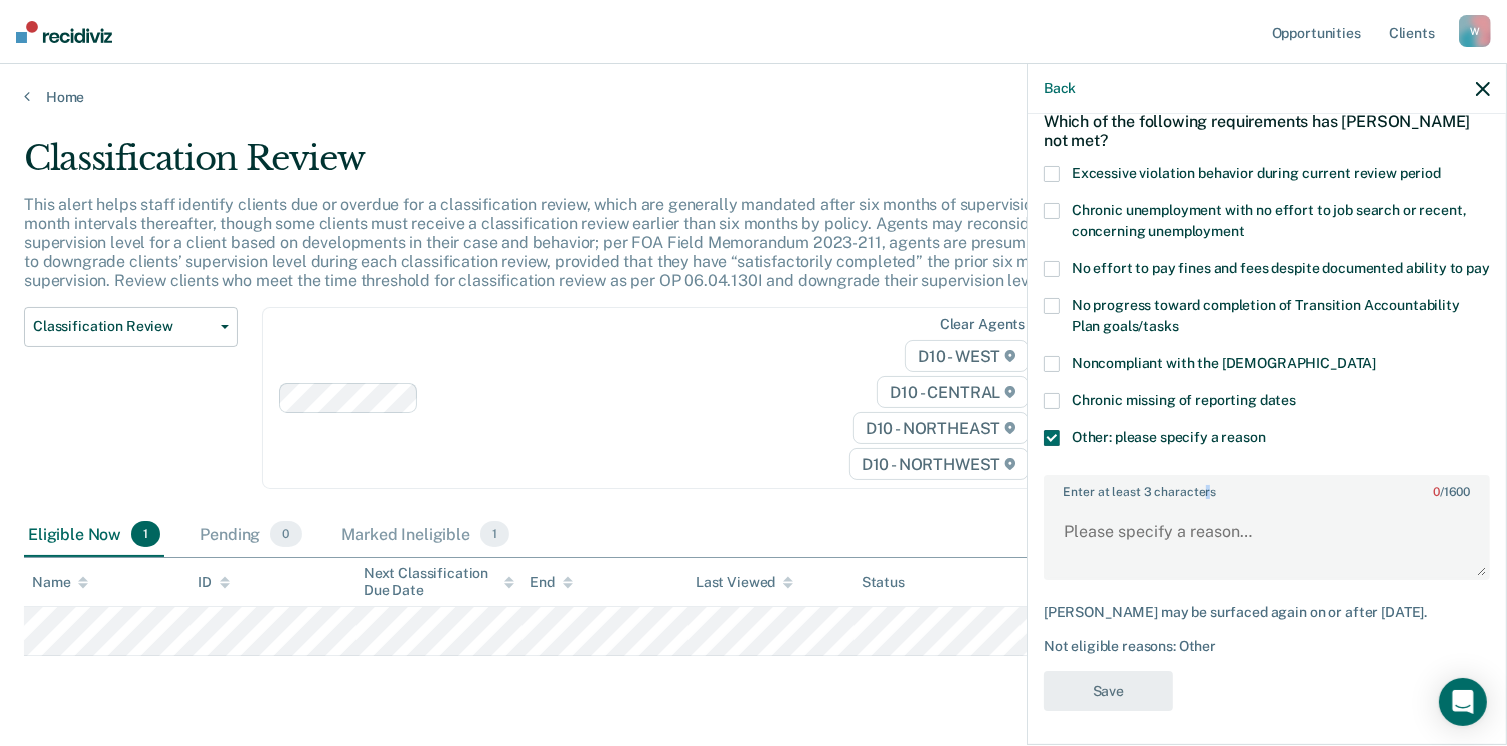 click on "Enter at least 3 characters 0  /  1600" at bounding box center (1267, 488) 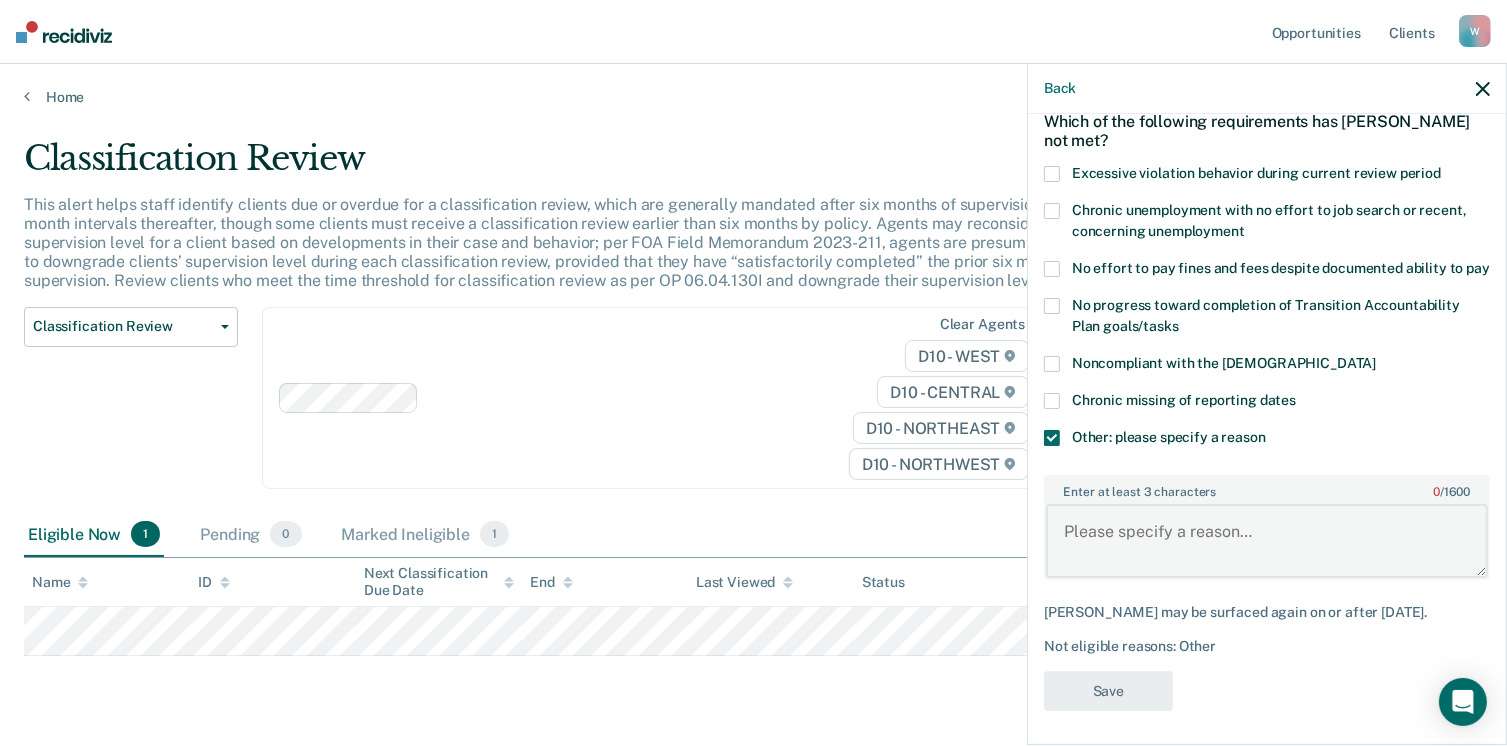 drag, startPoint x: 1197, startPoint y: 511, endPoint x: 1193, endPoint y: 549, distance: 38.209946 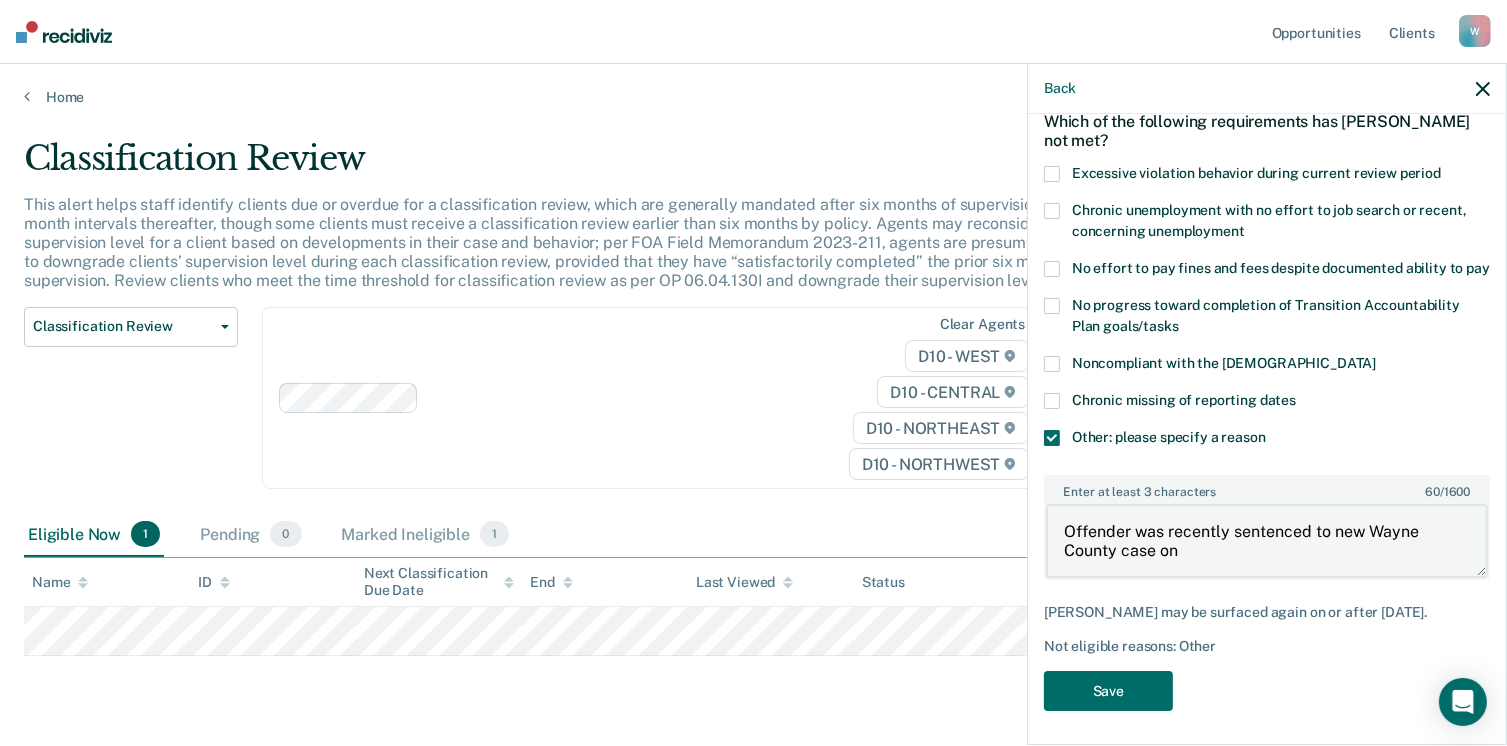 paste on "05/16/2025" 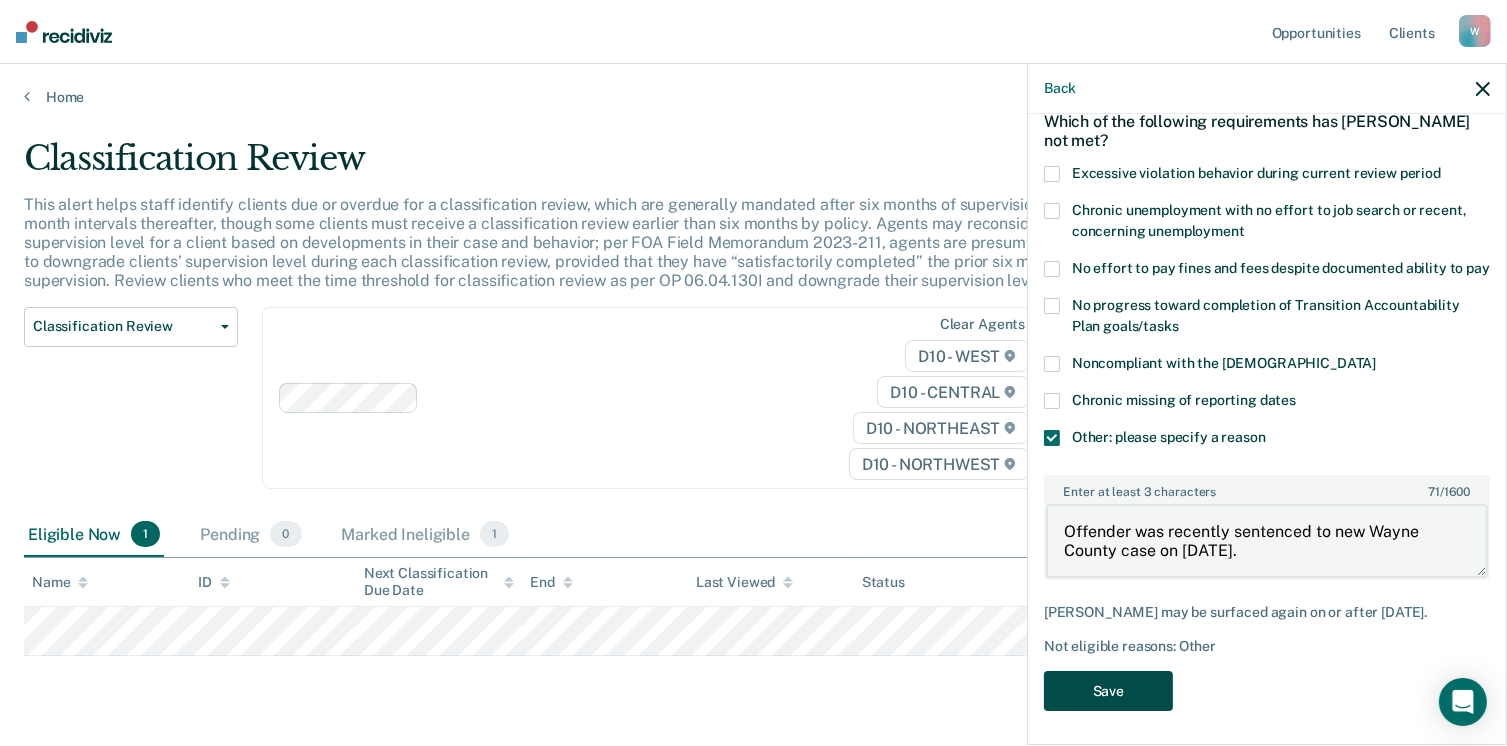 type on "Offender was recently sentenced to new Wayne County case on 05/16/2025." 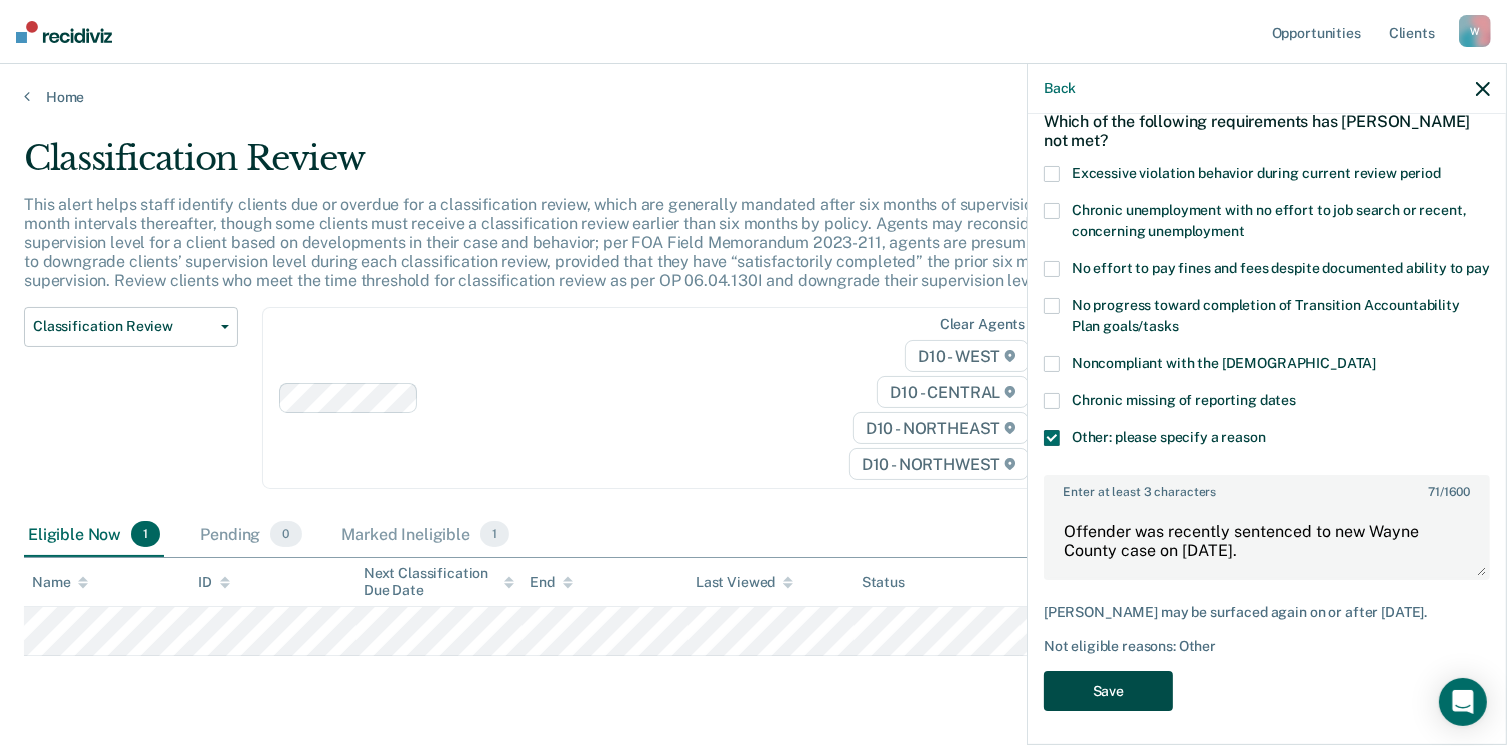 click on "Save" at bounding box center [1108, 691] 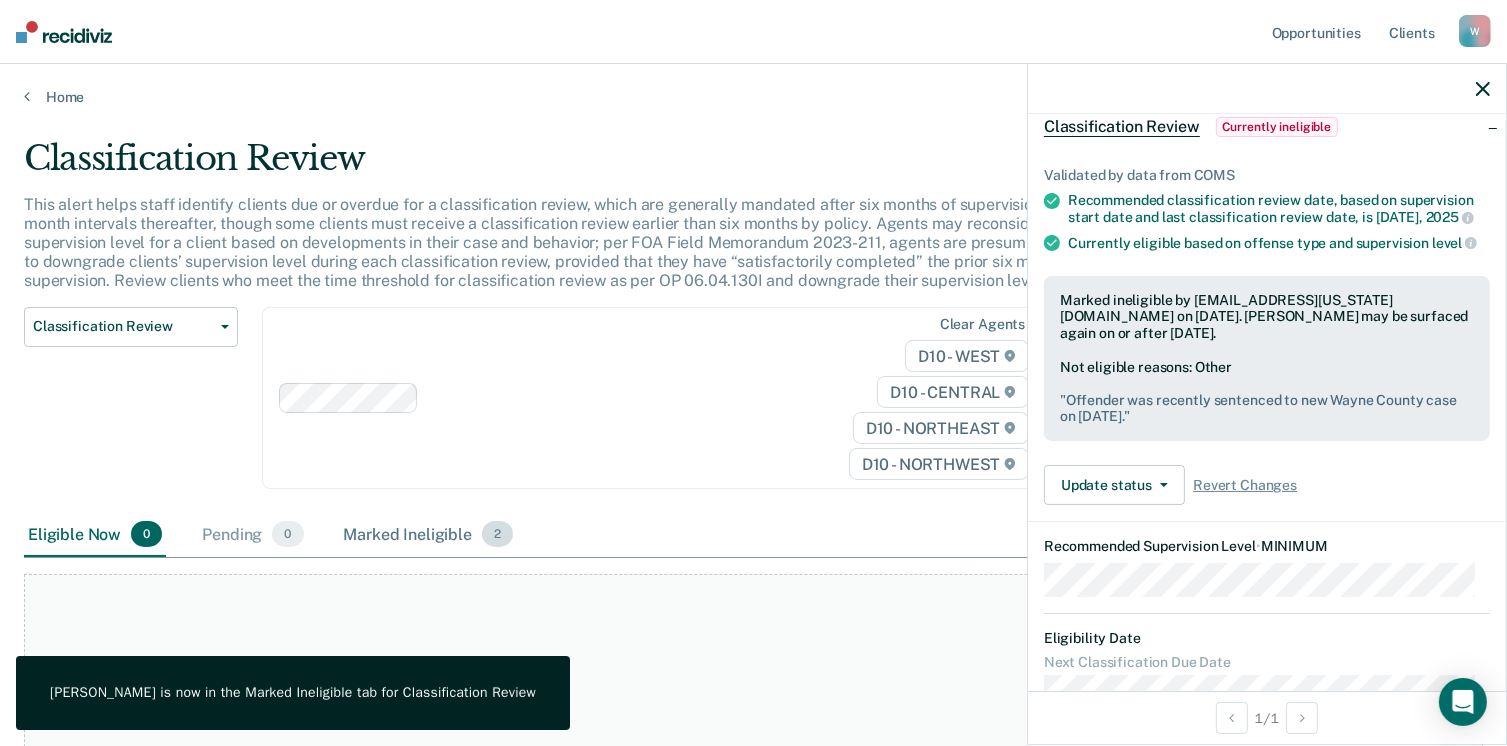 click on "Marked Ineligible 2" at bounding box center [429, 535] 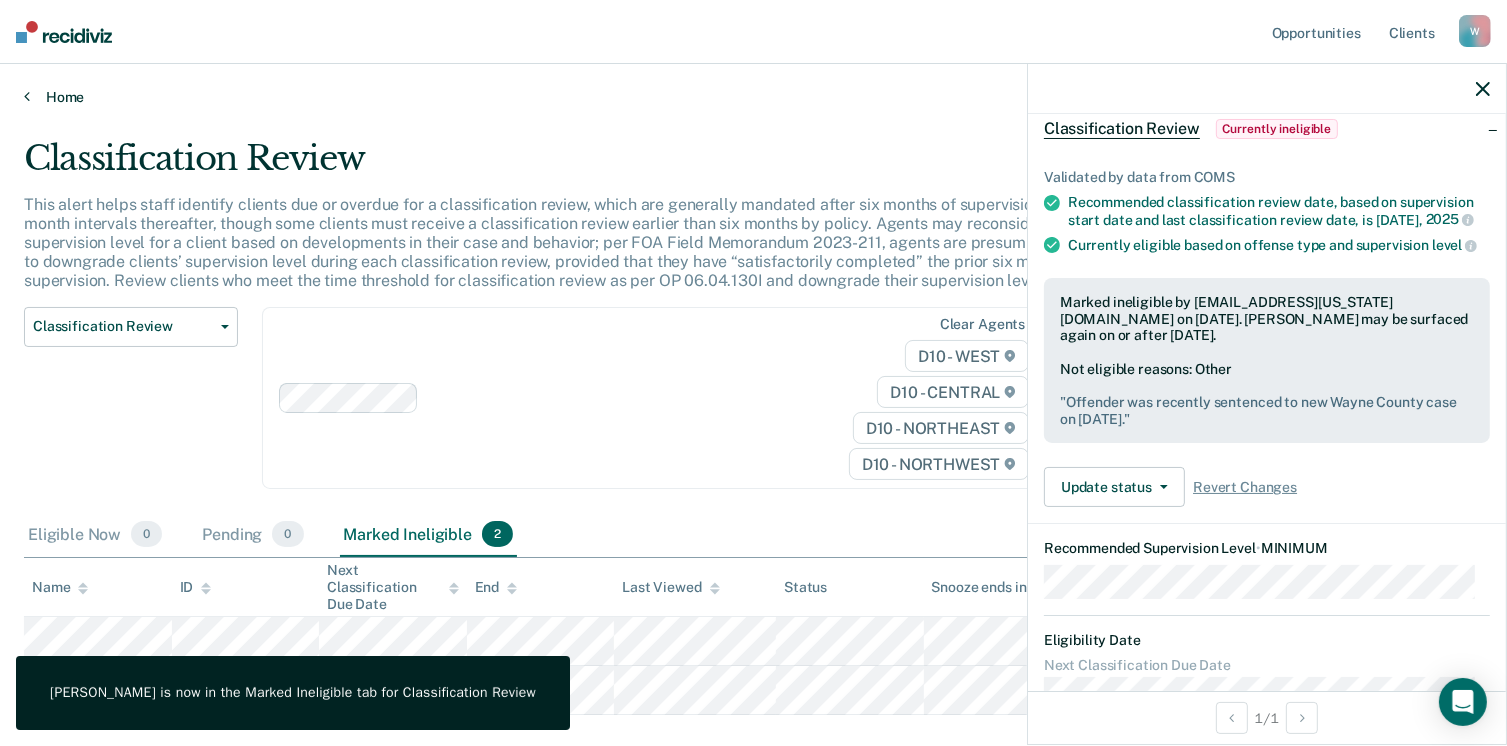 click on "Home" at bounding box center [753, 97] 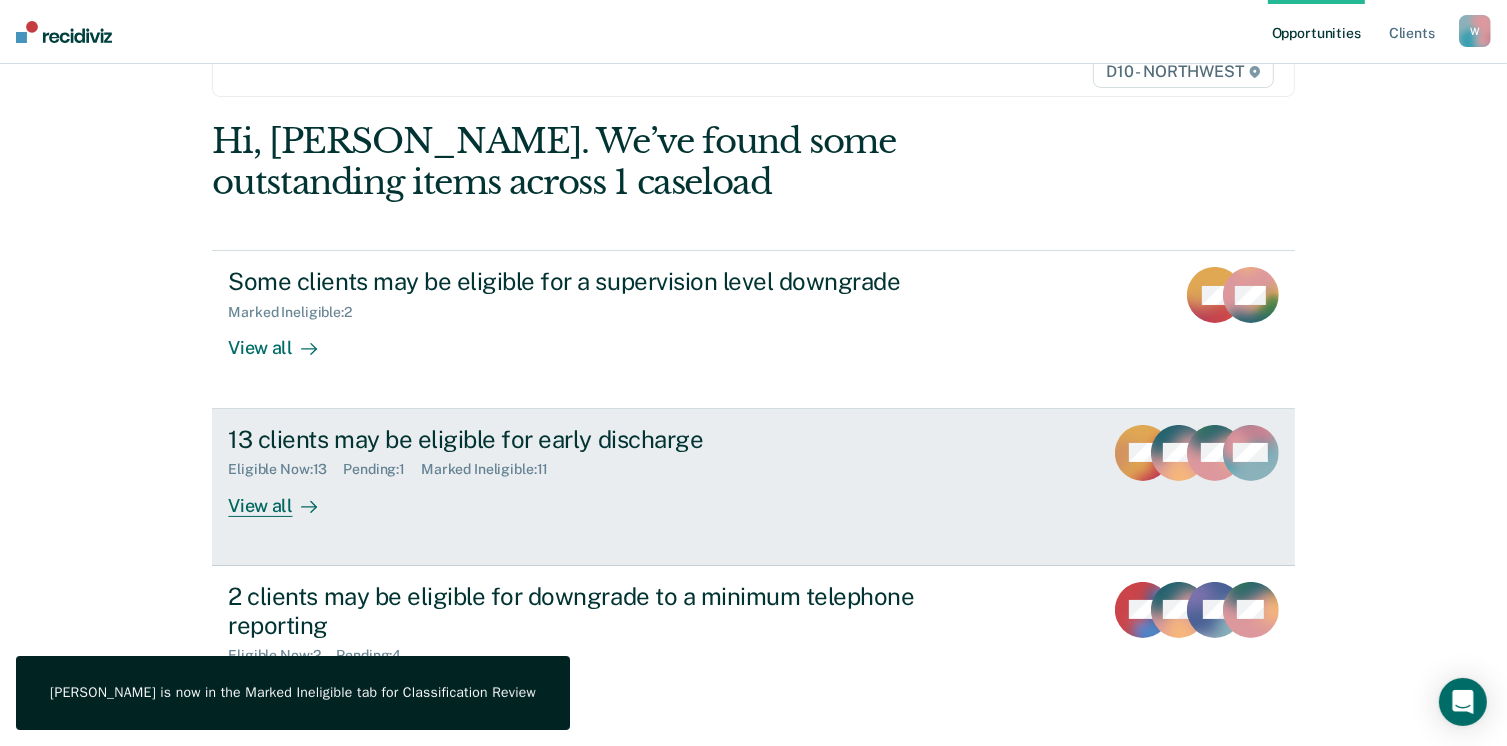 scroll, scrollTop: 272, scrollLeft: 0, axis: vertical 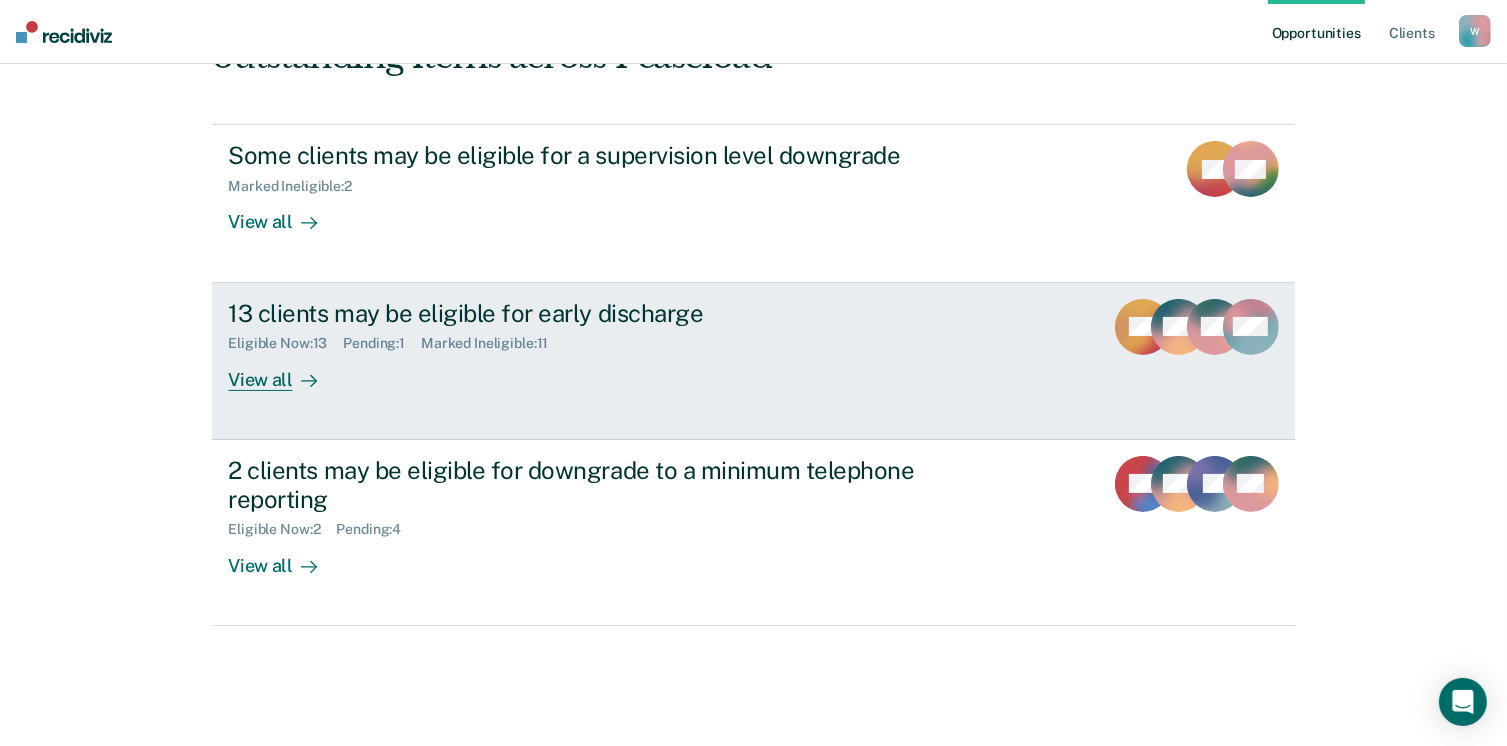 click on "13 clients may be eligible for early discharge Eligible Now :  13 Pending :  1 Marked Ineligible :  11 View all   DG VW BG + 10" at bounding box center [753, 361] 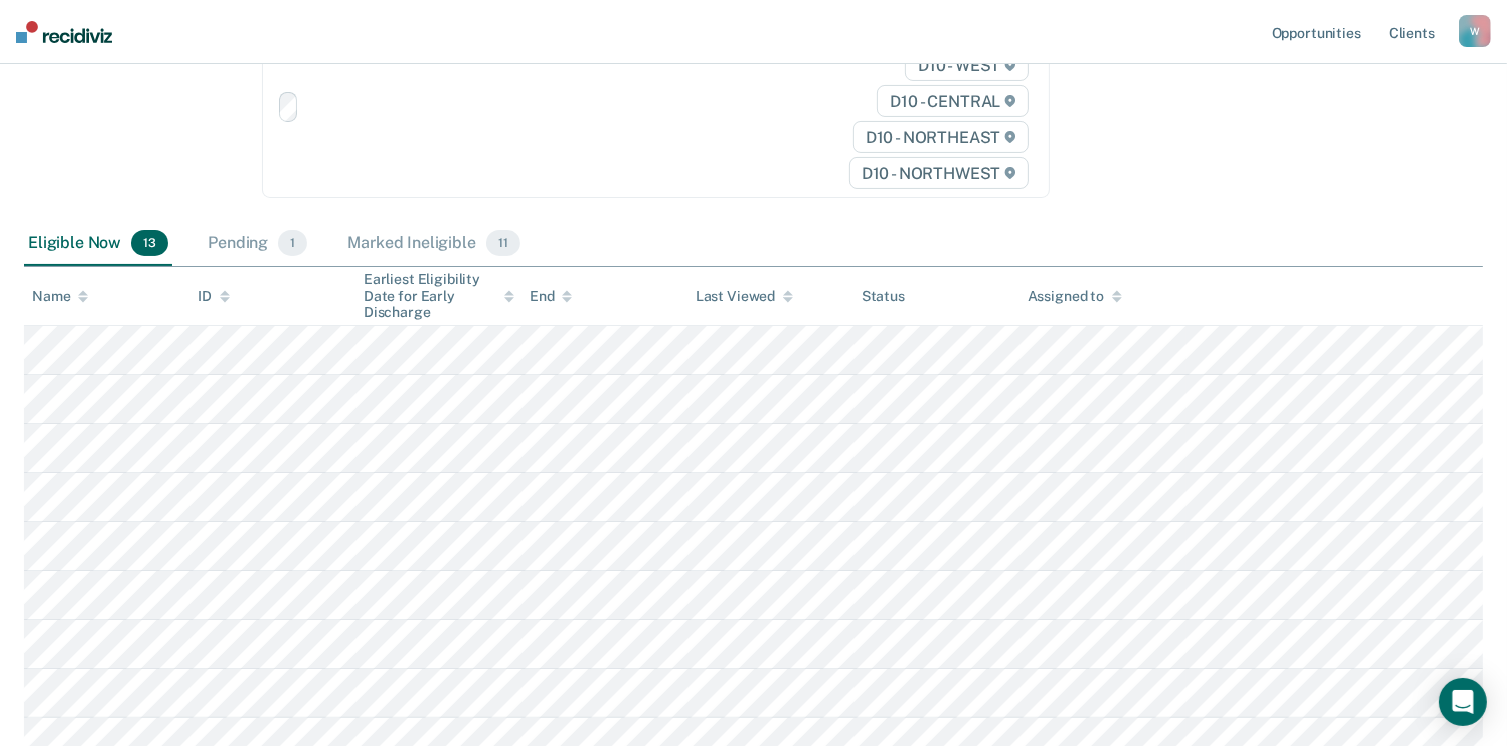 scroll, scrollTop: 0, scrollLeft: 0, axis: both 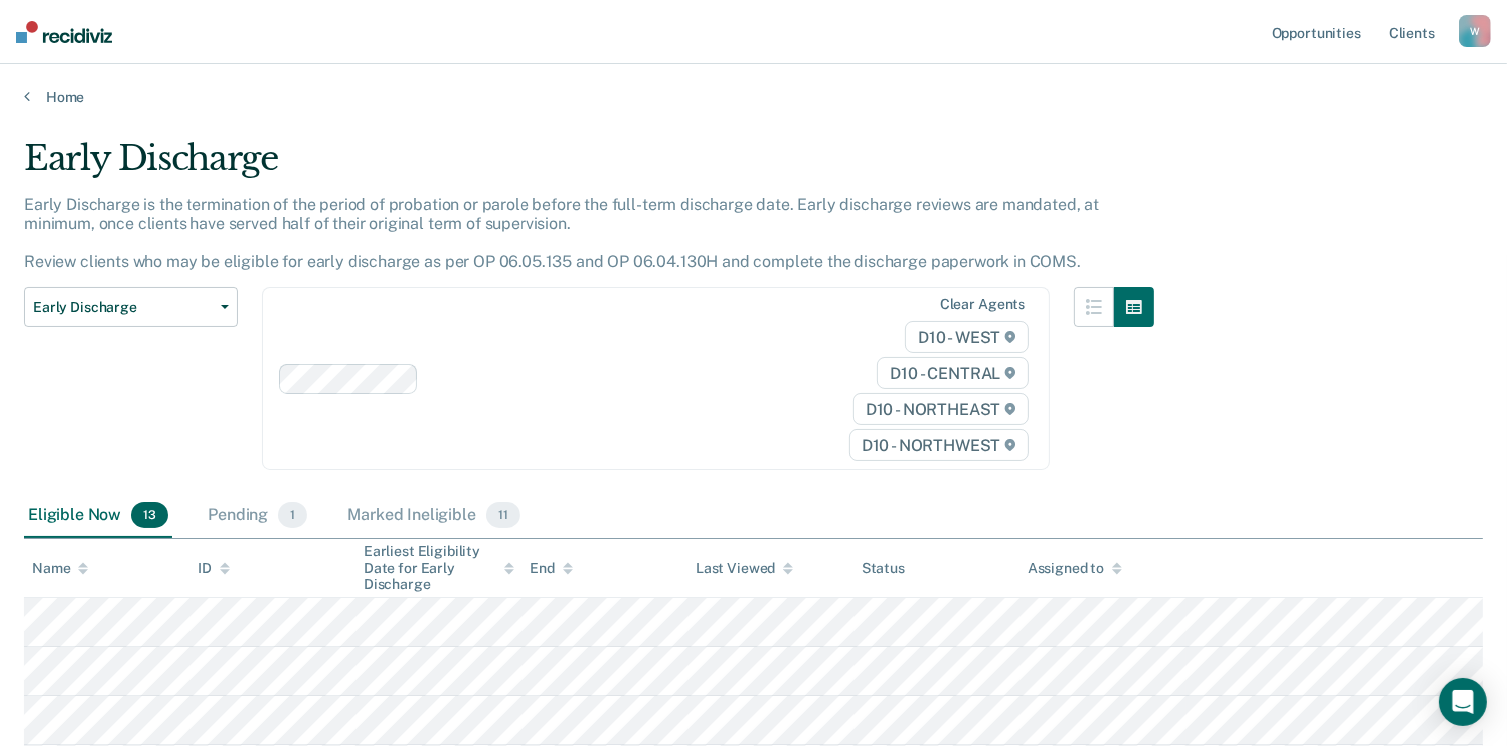 drag, startPoint x: 400, startPoint y: 150, endPoint x: 368, endPoint y: 159, distance: 33.24154 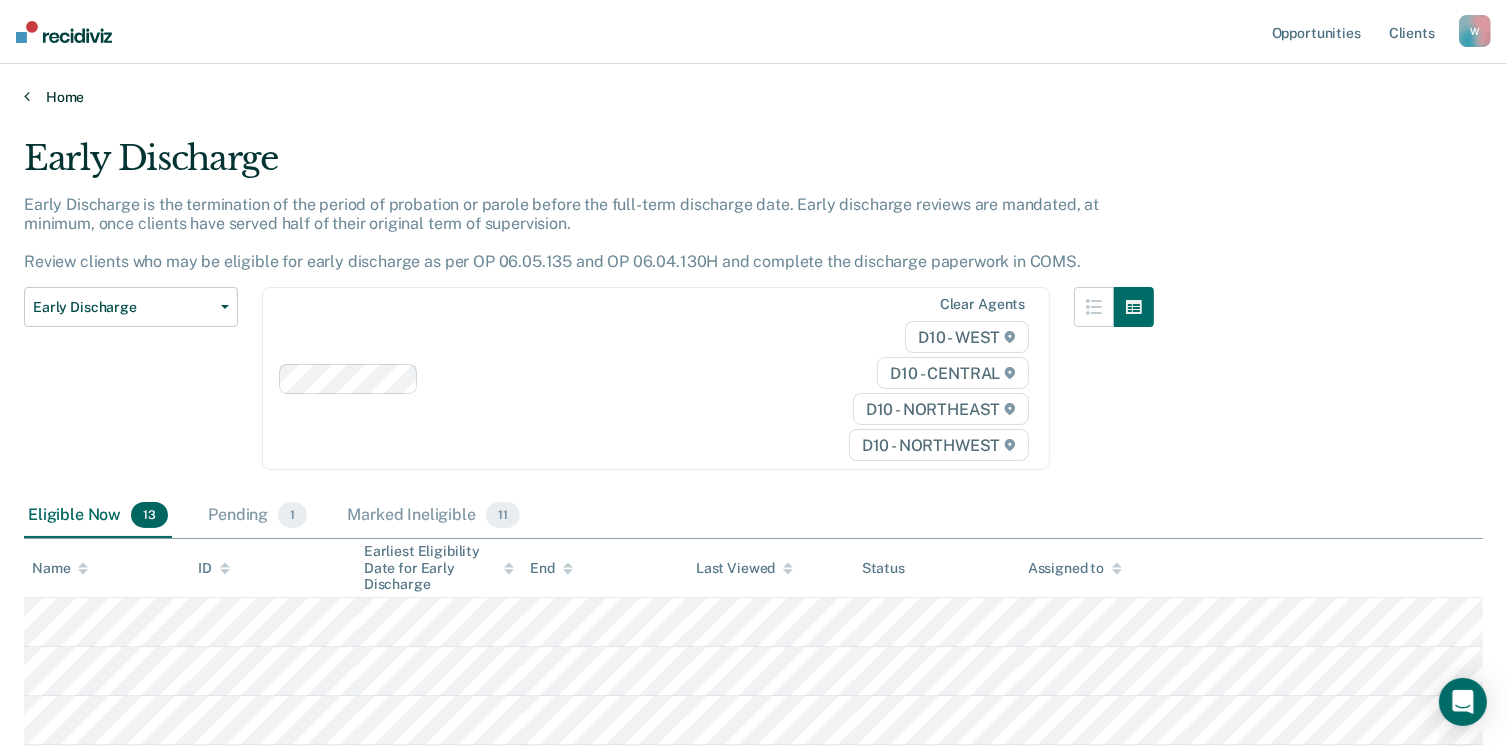 click on "Home" at bounding box center (753, 97) 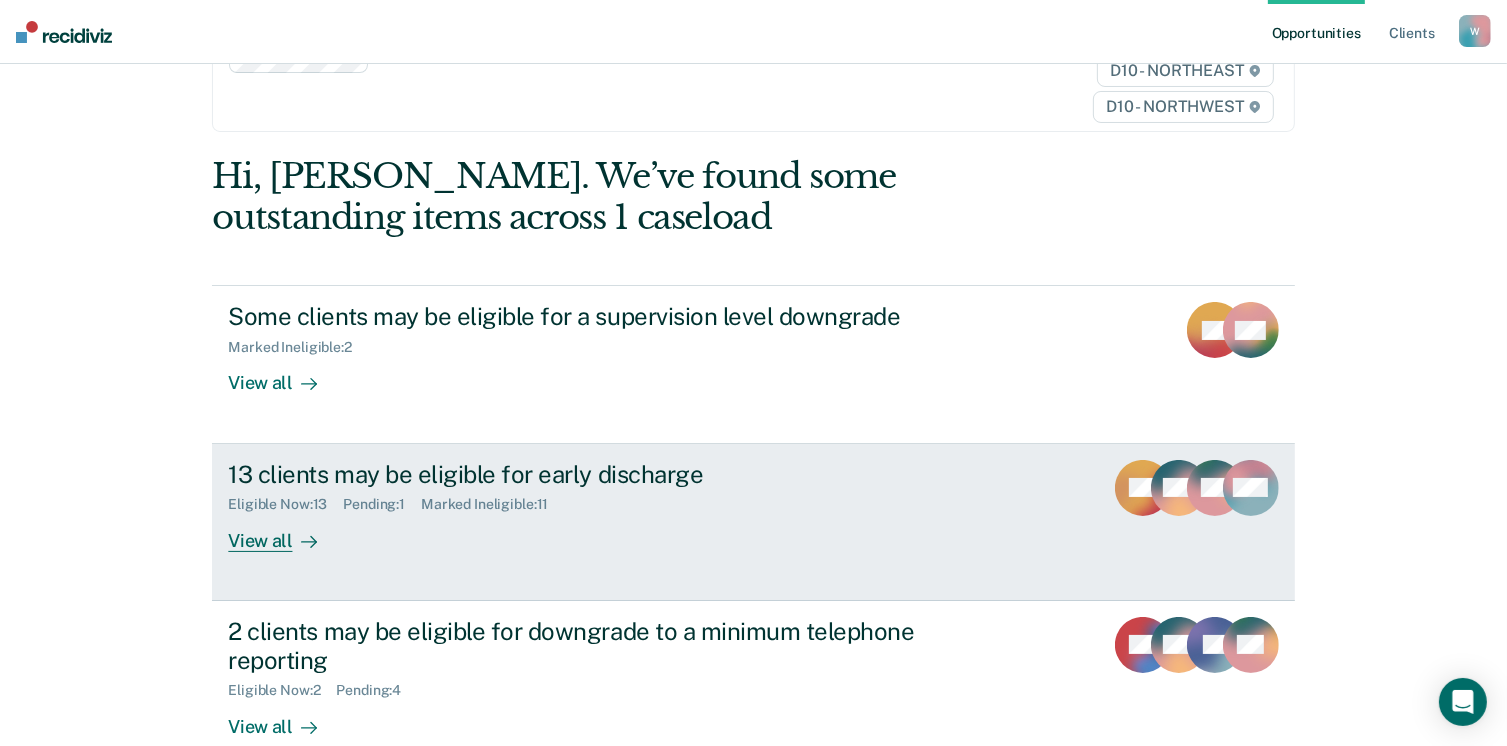 scroll, scrollTop: 272, scrollLeft: 0, axis: vertical 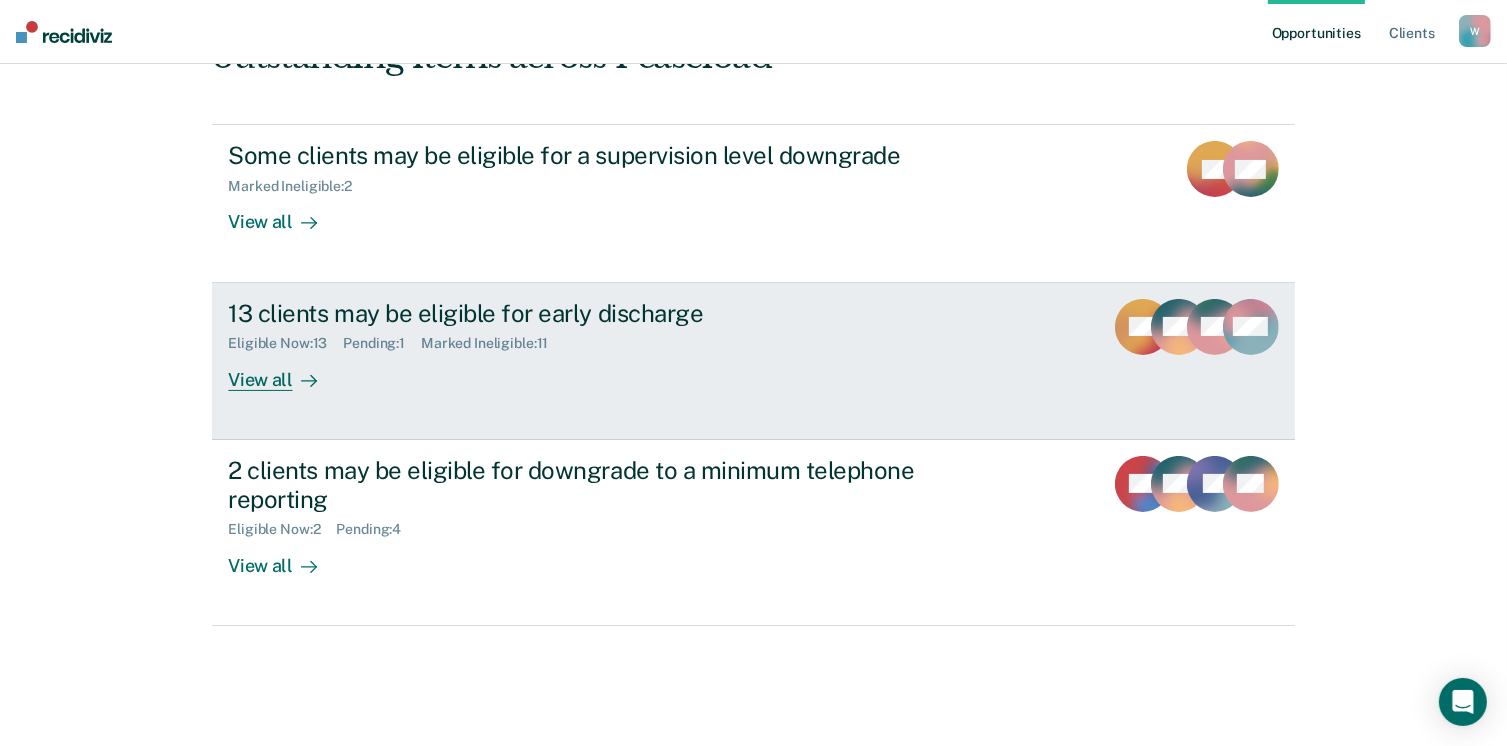 click on "13 clients may be eligible for early discharge Eligible Now :  13 Pending :  1 Marked Ineligible :  11 View all   DG VW BG + 10" at bounding box center [753, 361] 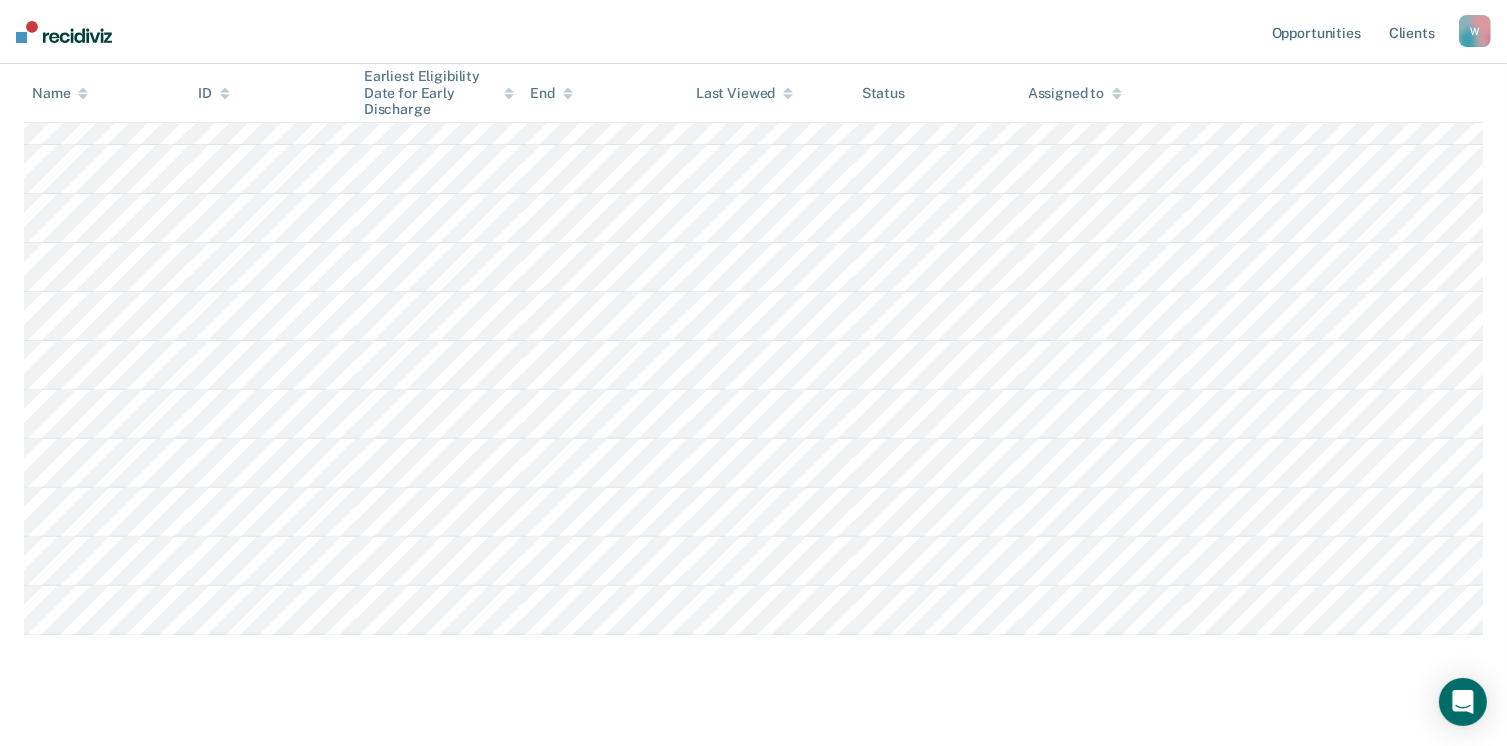 scroll, scrollTop: 630, scrollLeft: 0, axis: vertical 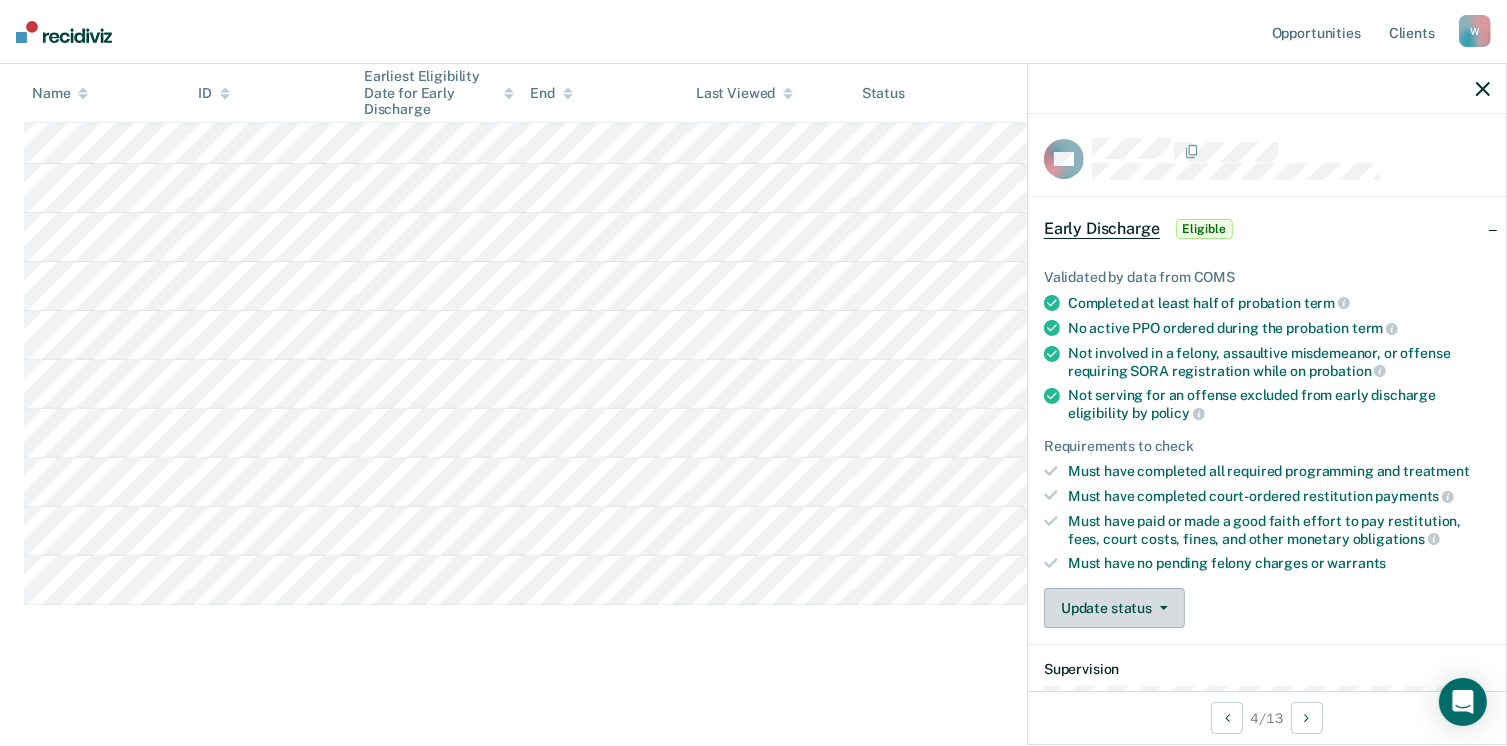 click on "Update status" at bounding box center [1114, 608] 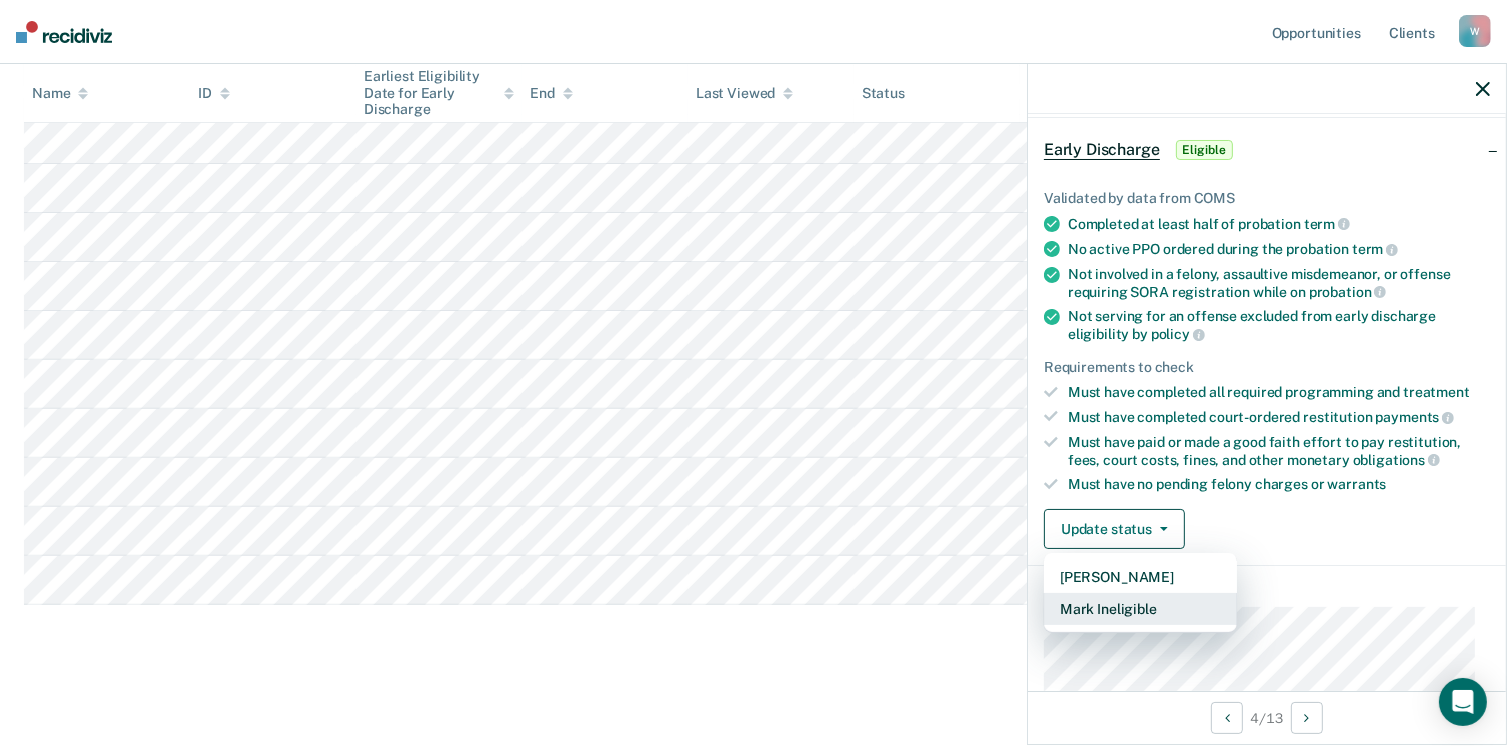 scroll, scrollTop: 100, scrollLeft: 0, axis: vertical 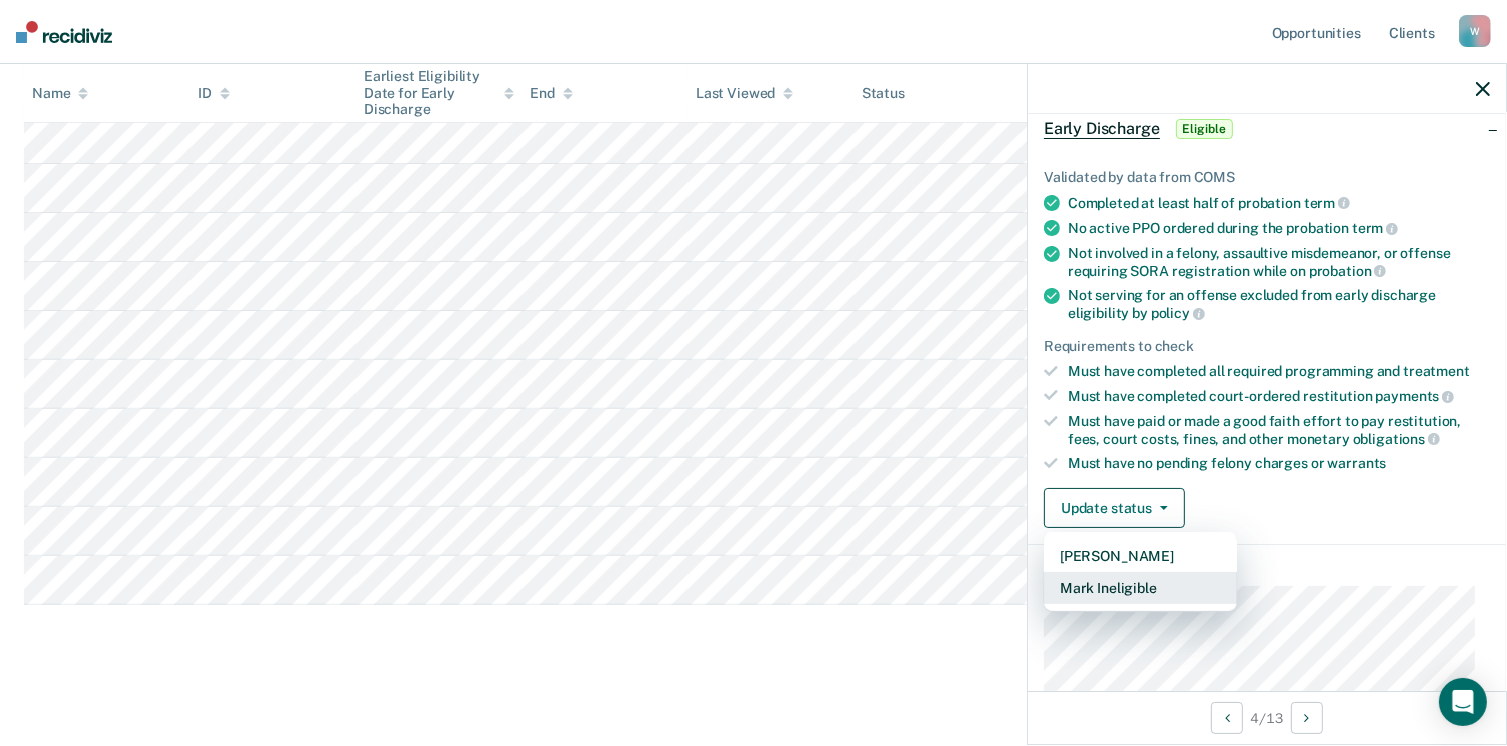 click on "Mark Ineligible" at bounding box center (1140, 588) 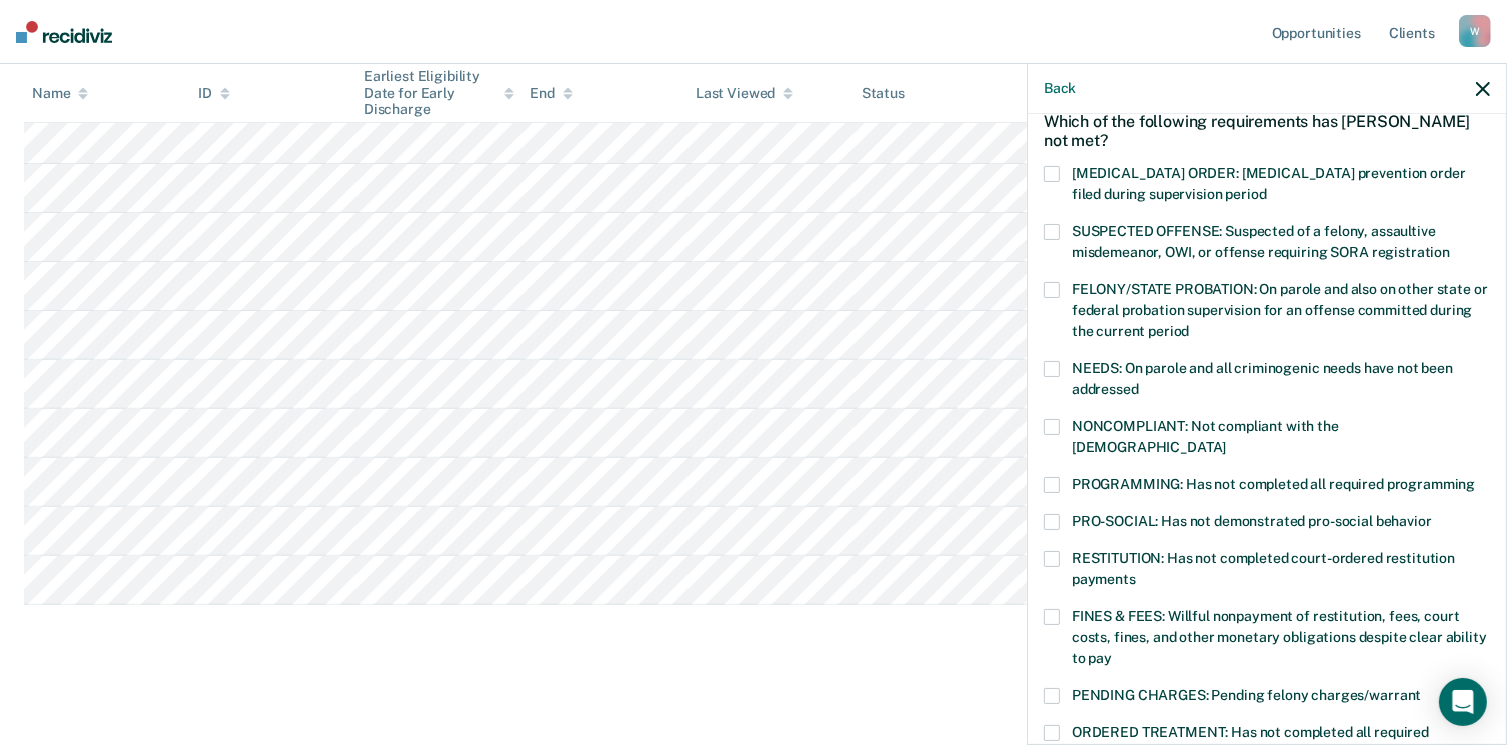 click on "NONCOMPLIANT: Not compliant with the order of supervision" at bounding box center [1267, 448] 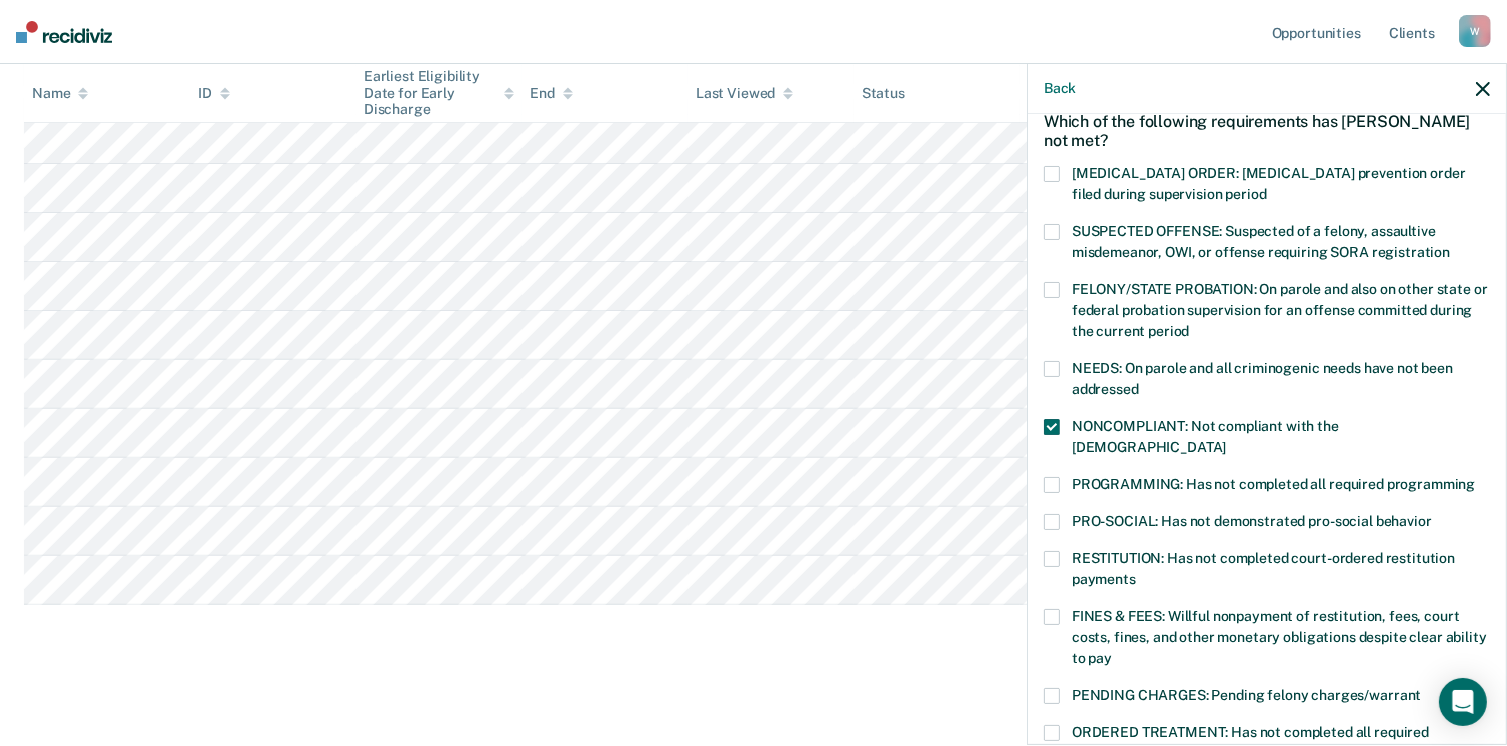 click on "FINES & FEES: Willful nonpayment of restitution, fees, court costs, fines, and other monetary obligations despite clear ability to pay" at bounding box center (1267, 640) 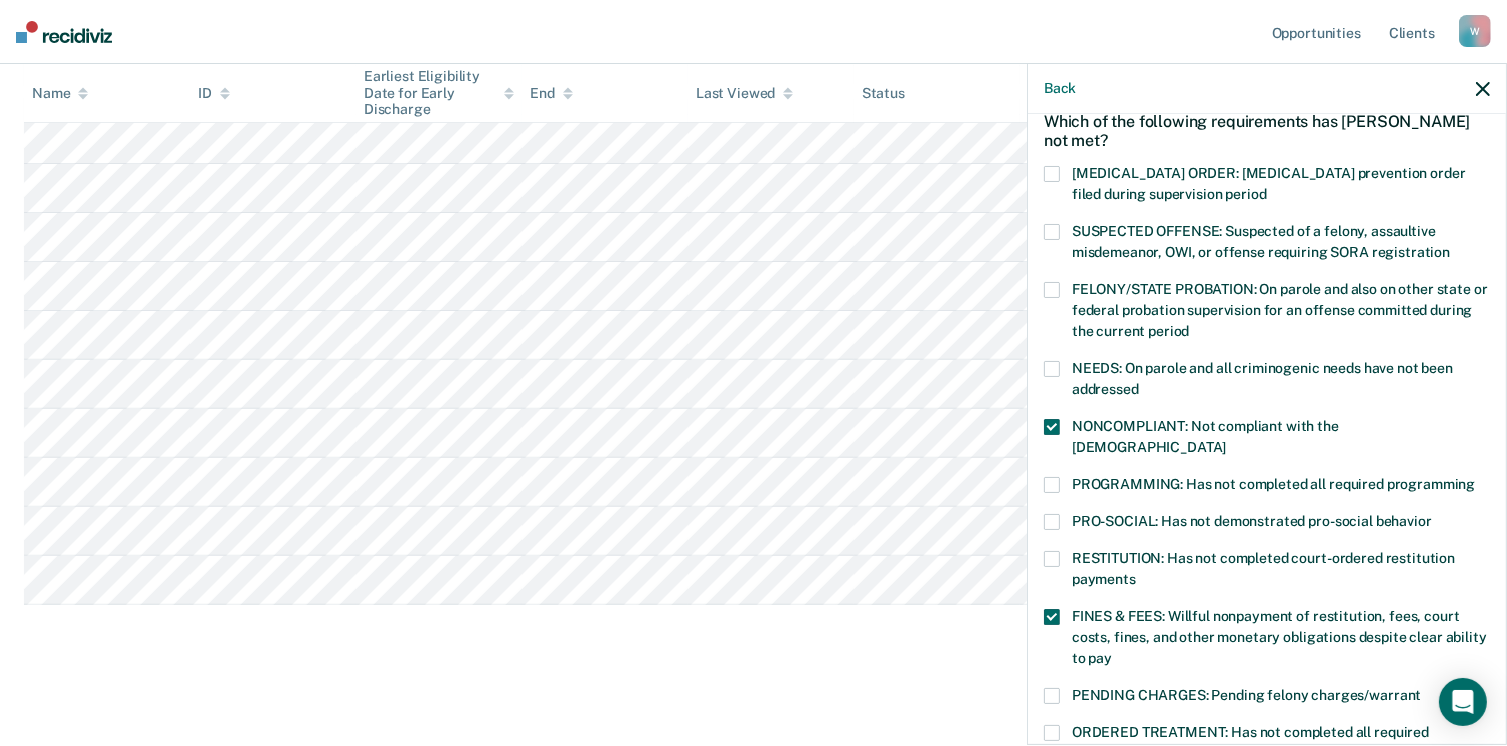 click on "ORDERED TREATMENT: Has not completed all required treatment" at bounding box center [1267, 746] 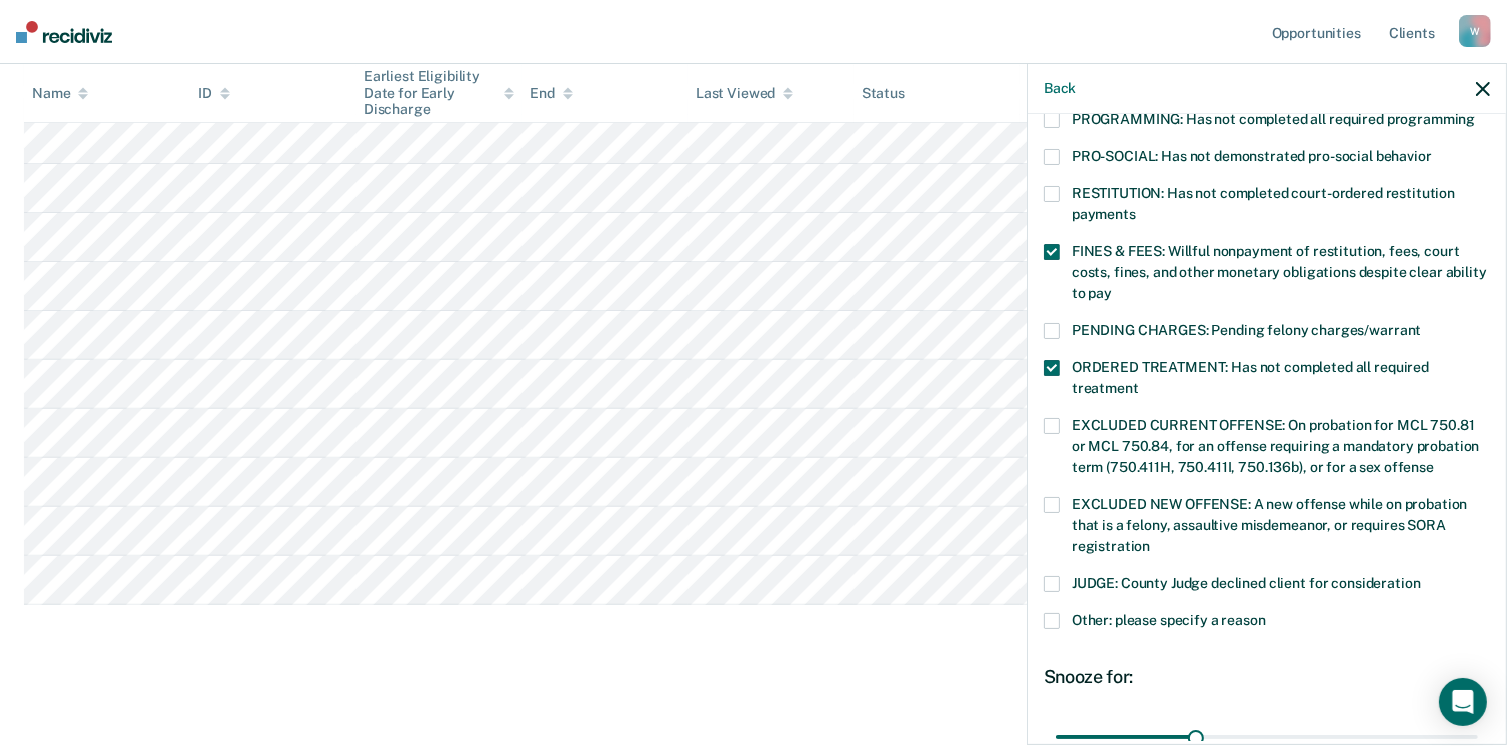 scroll, scrollTop: 600, scrollLeft: 0, axis: vertical 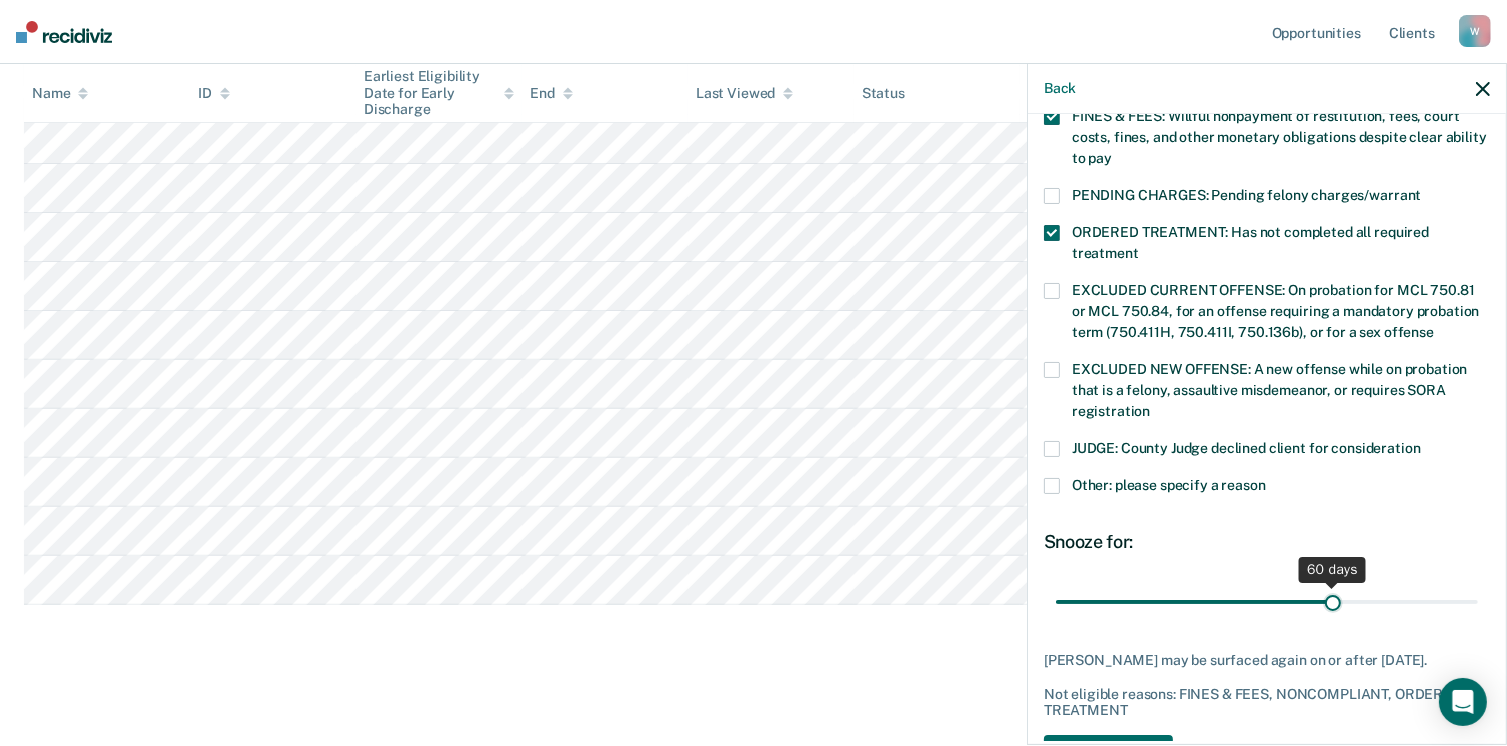 drag, startPoint x: 1192, startPoint y: 579, endPoint x: 1323, endPoint y: 573, distance: 131.13733 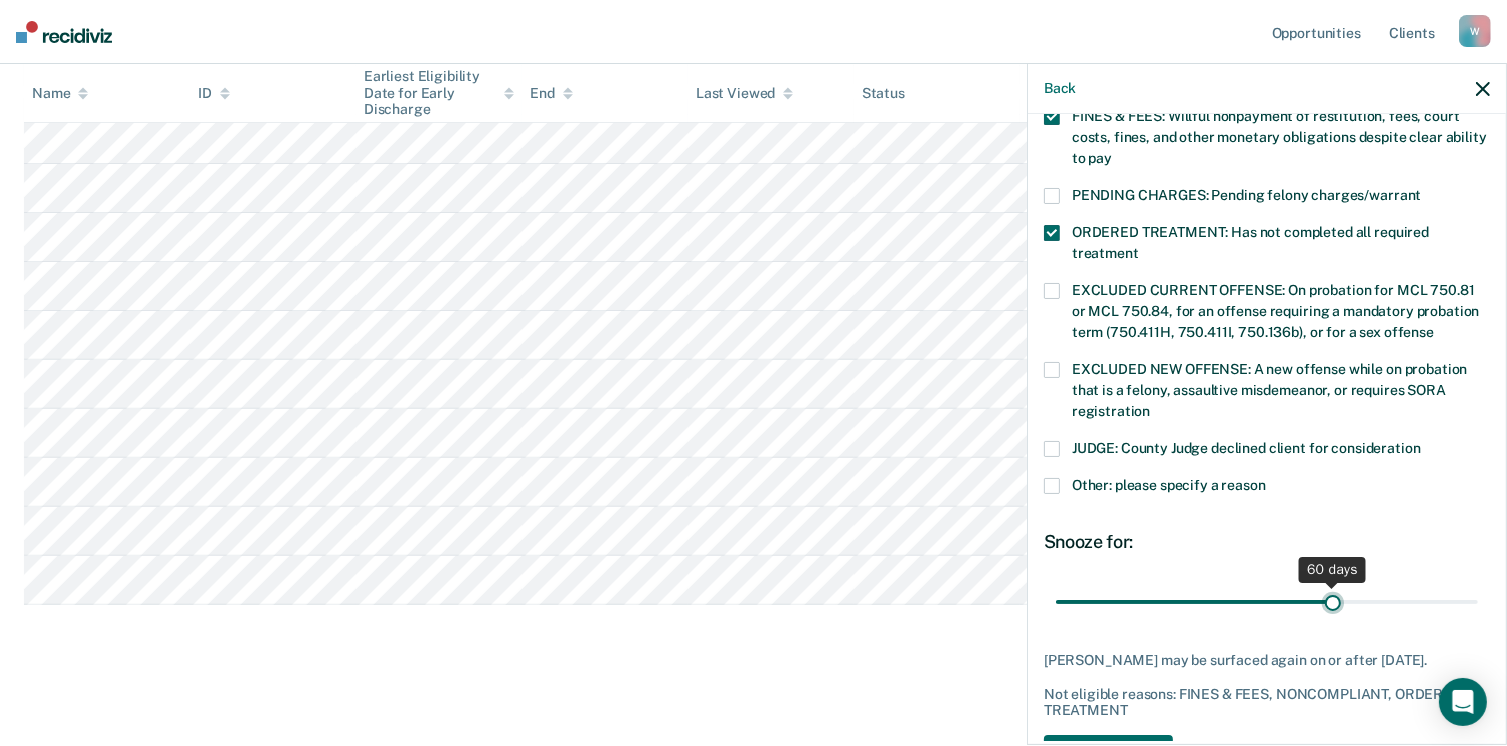type on "60" 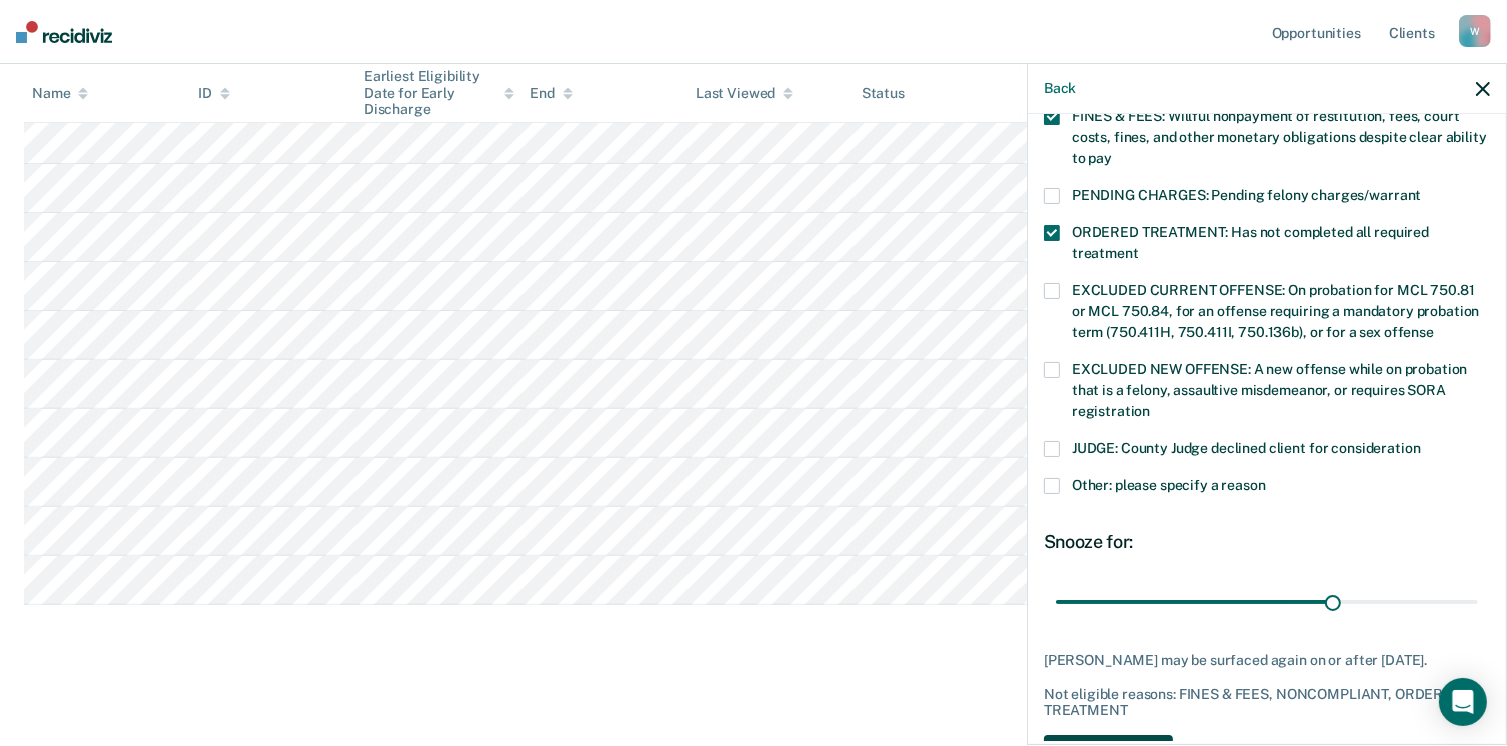 click on "Save" at bounding box center [1108, 755] 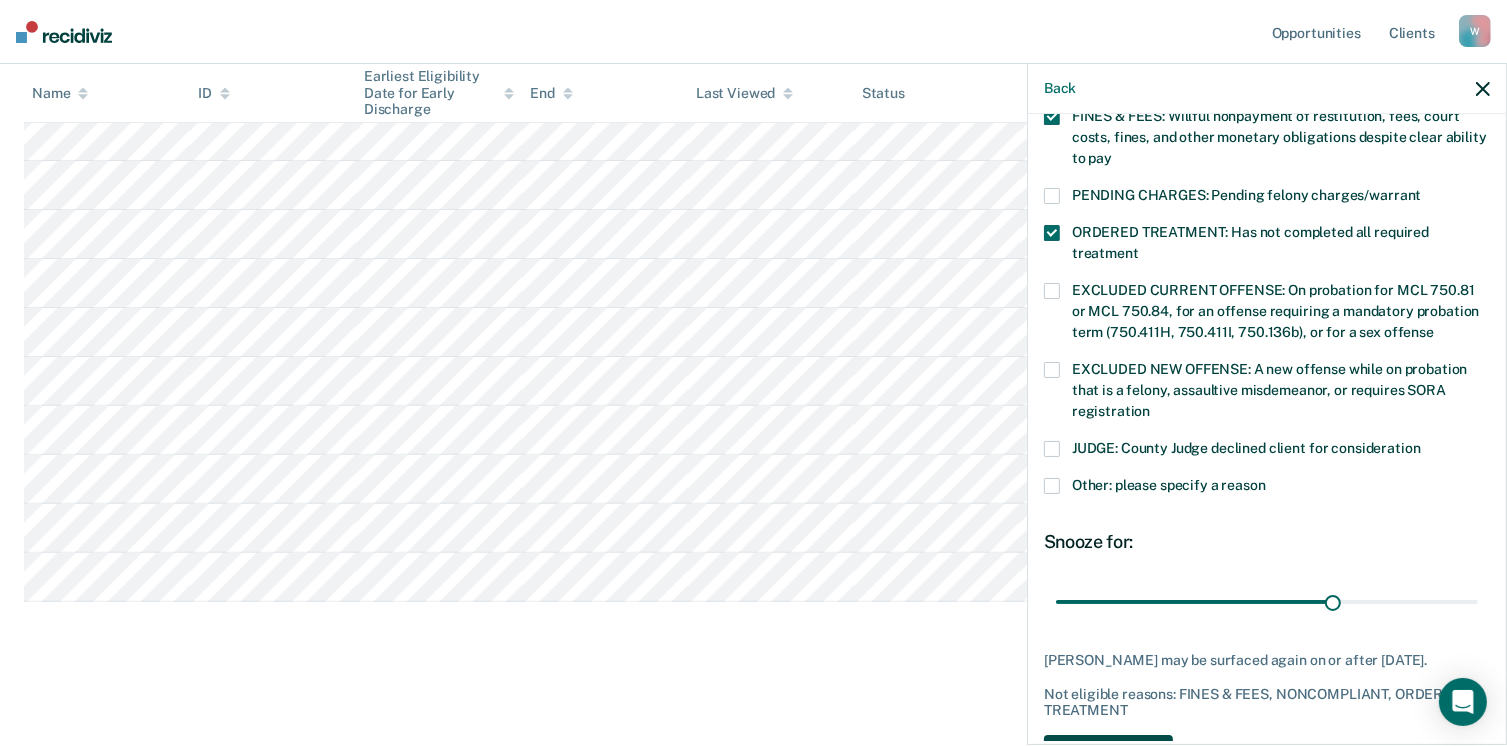 scroll, scrollTop: 581, scrollLeft: 0, axis: vertical 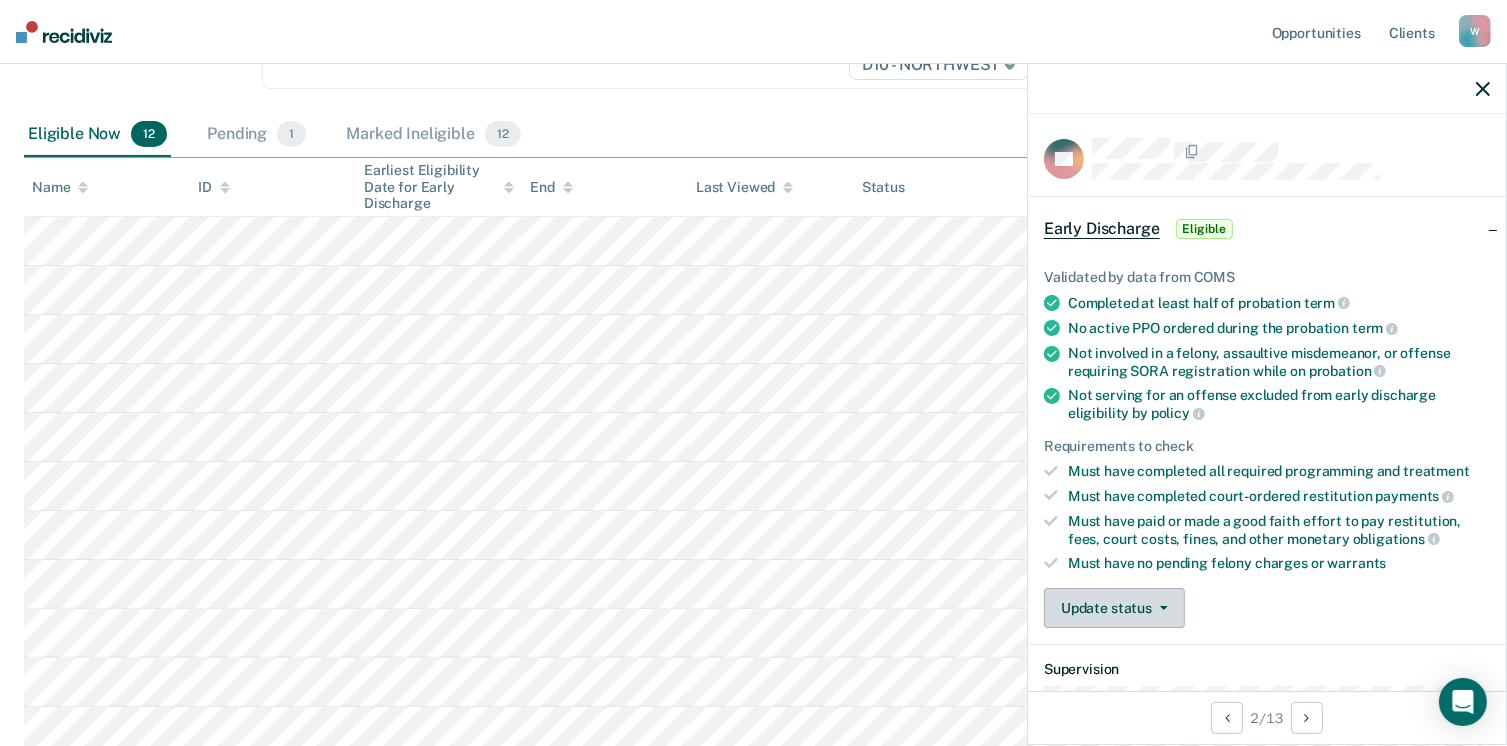 click on "Update status" at bounding box center [1114, 608] 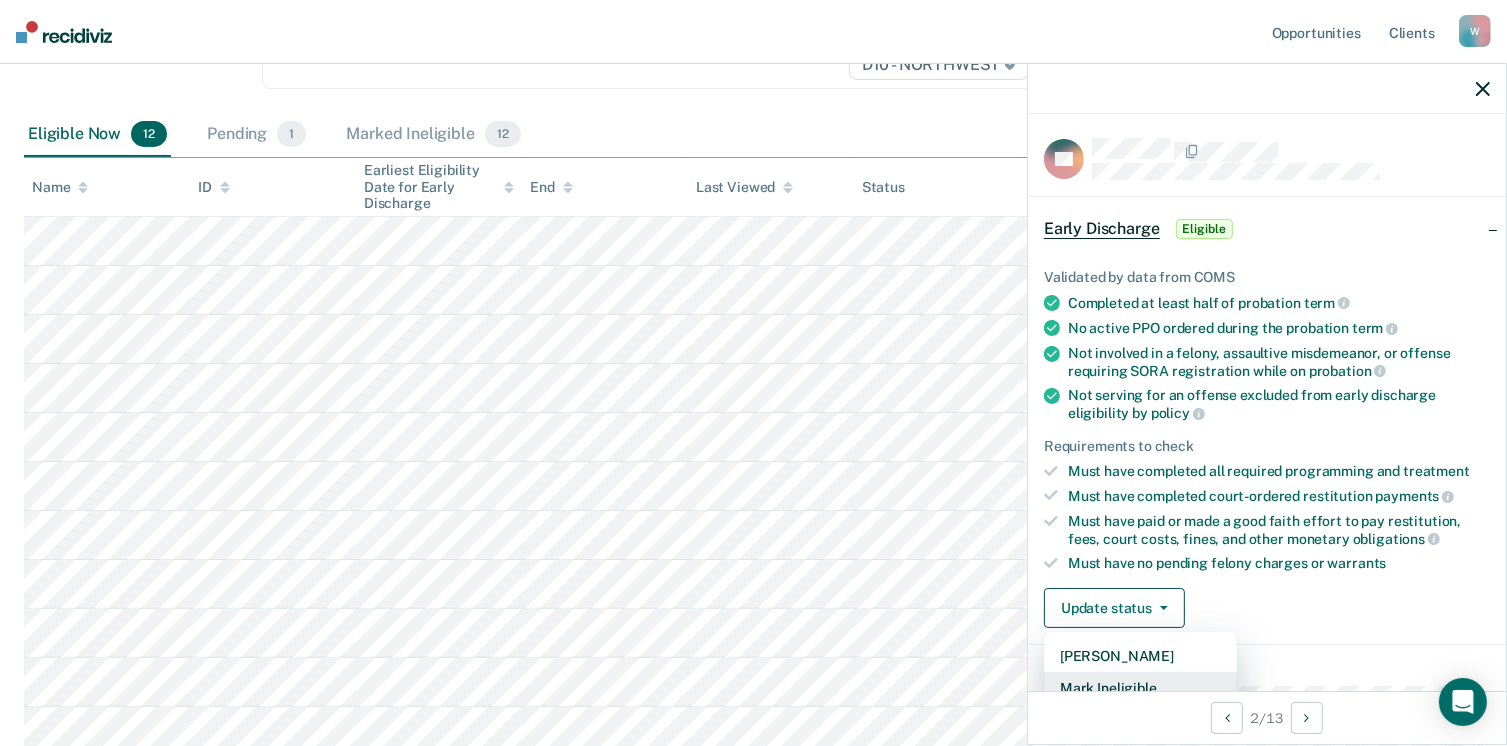 scroll, scrollTop: 5, scrollLeft: 0, axis: vertical 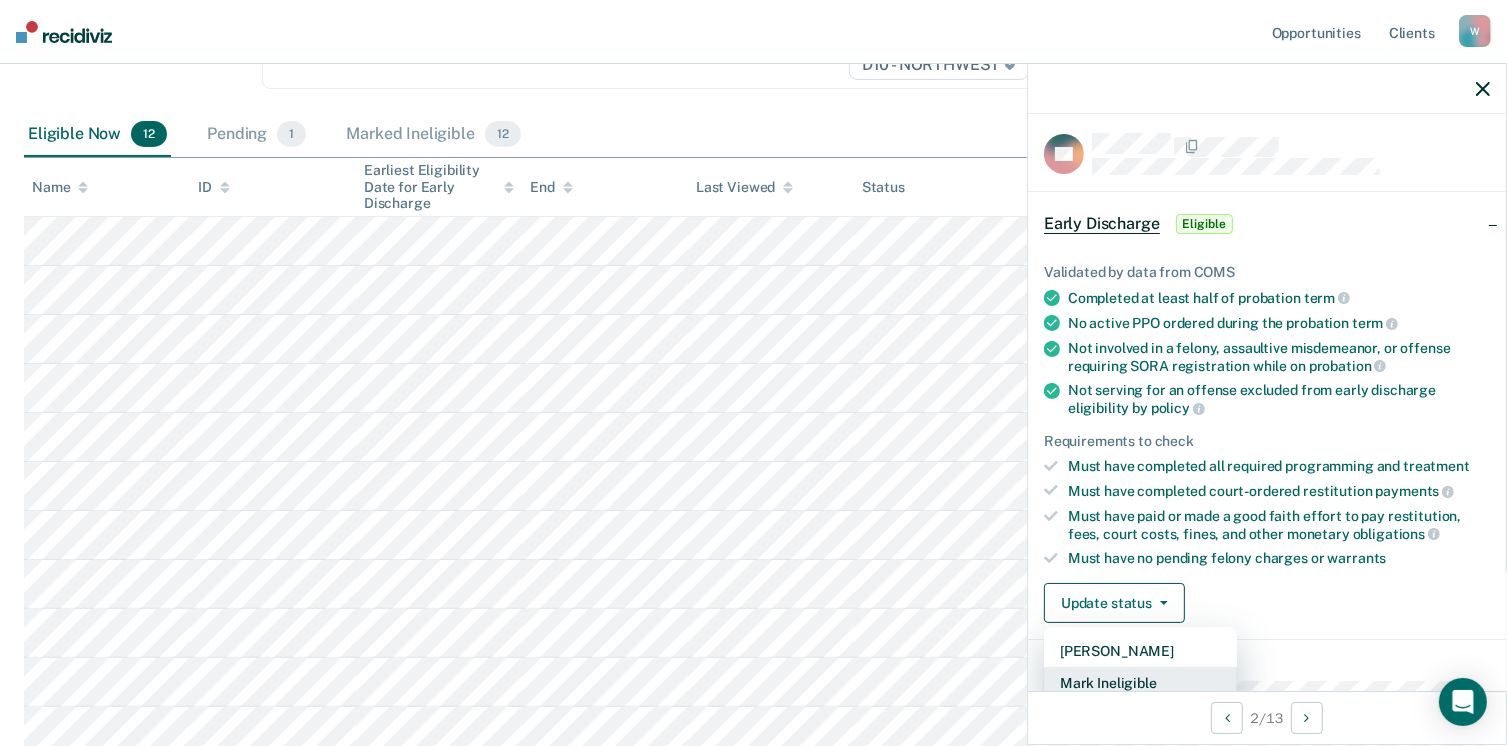 click on "Mark Ineligible" at bounding box center [1140, 683] 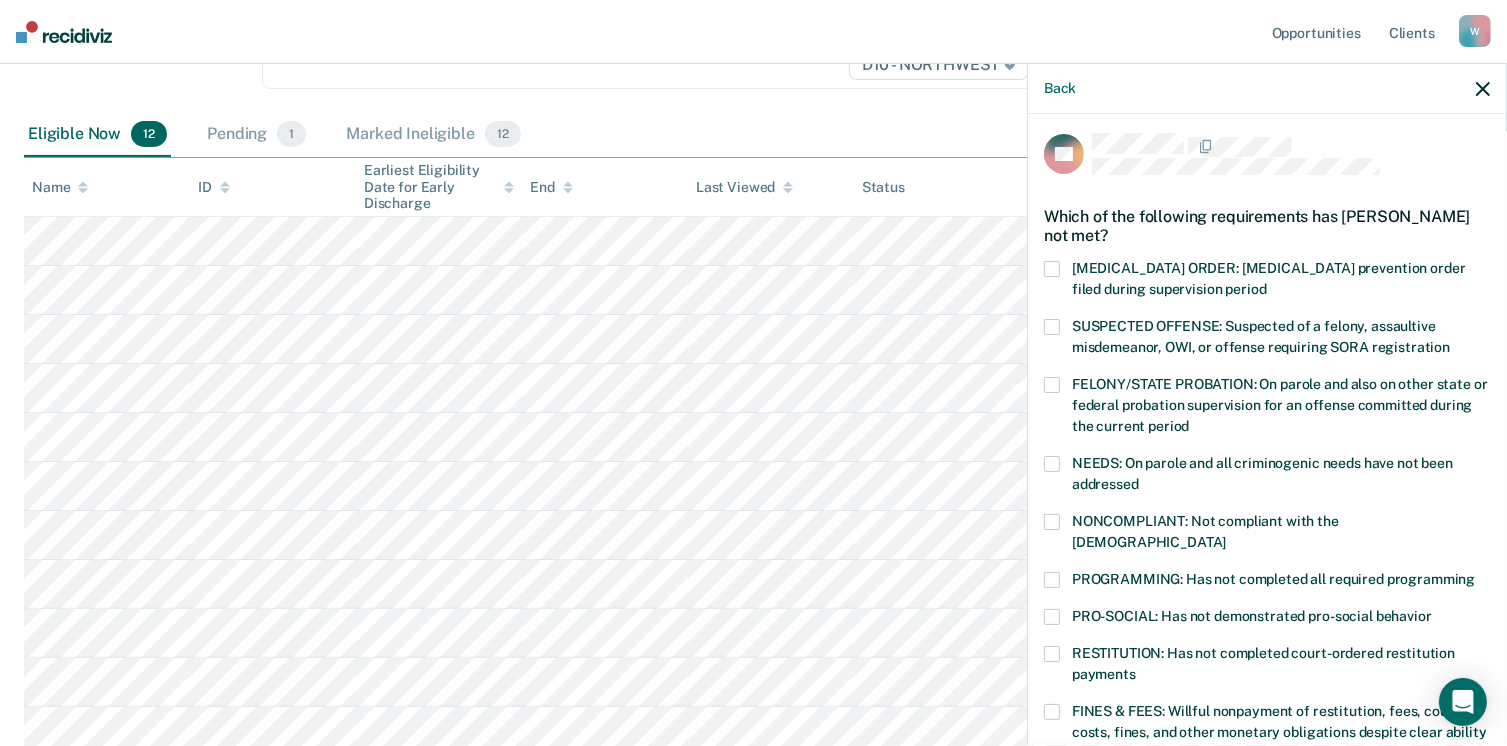 scroll, scrollTop: 505, scrollLeft: 0, axis: vertical 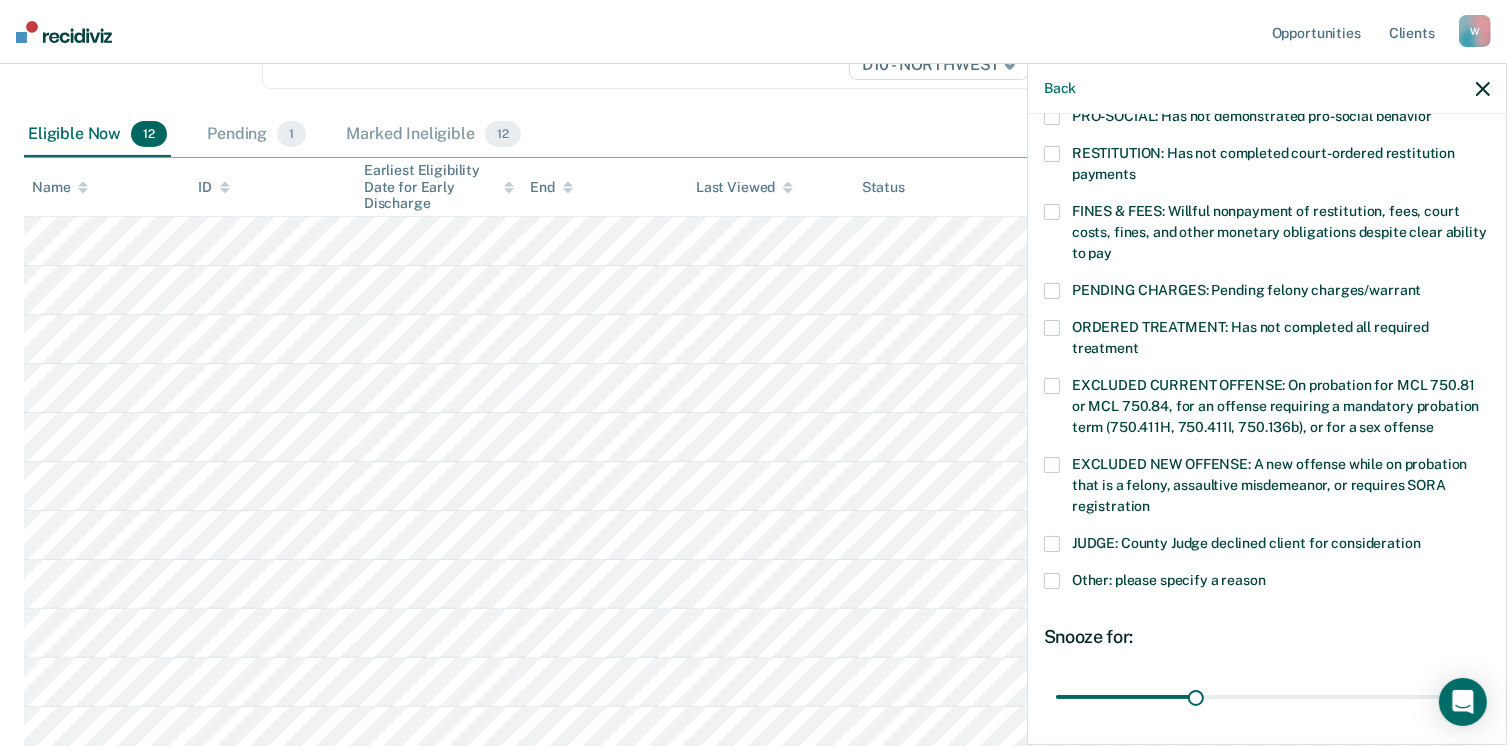 click on "FINES & FEES: Willful nonpayment of restitution, fees, court costs, fines, and other monetary obligations despite clear ability to pay" at bounding box center (1279, 232) 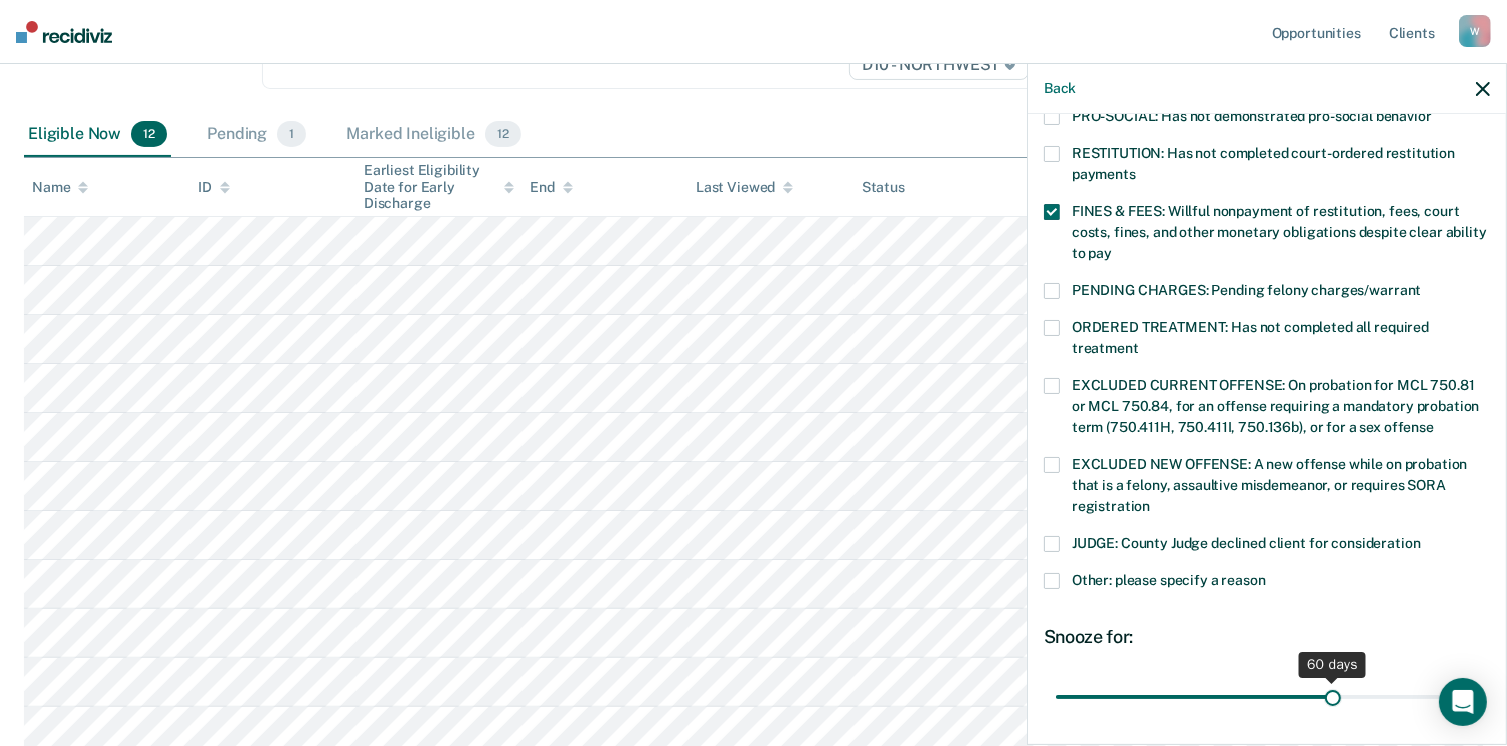 drag, startPoint x: 1191, startPoint y: 673, endPoint x: 1323, endPoint y: 665, distance: 132.2422 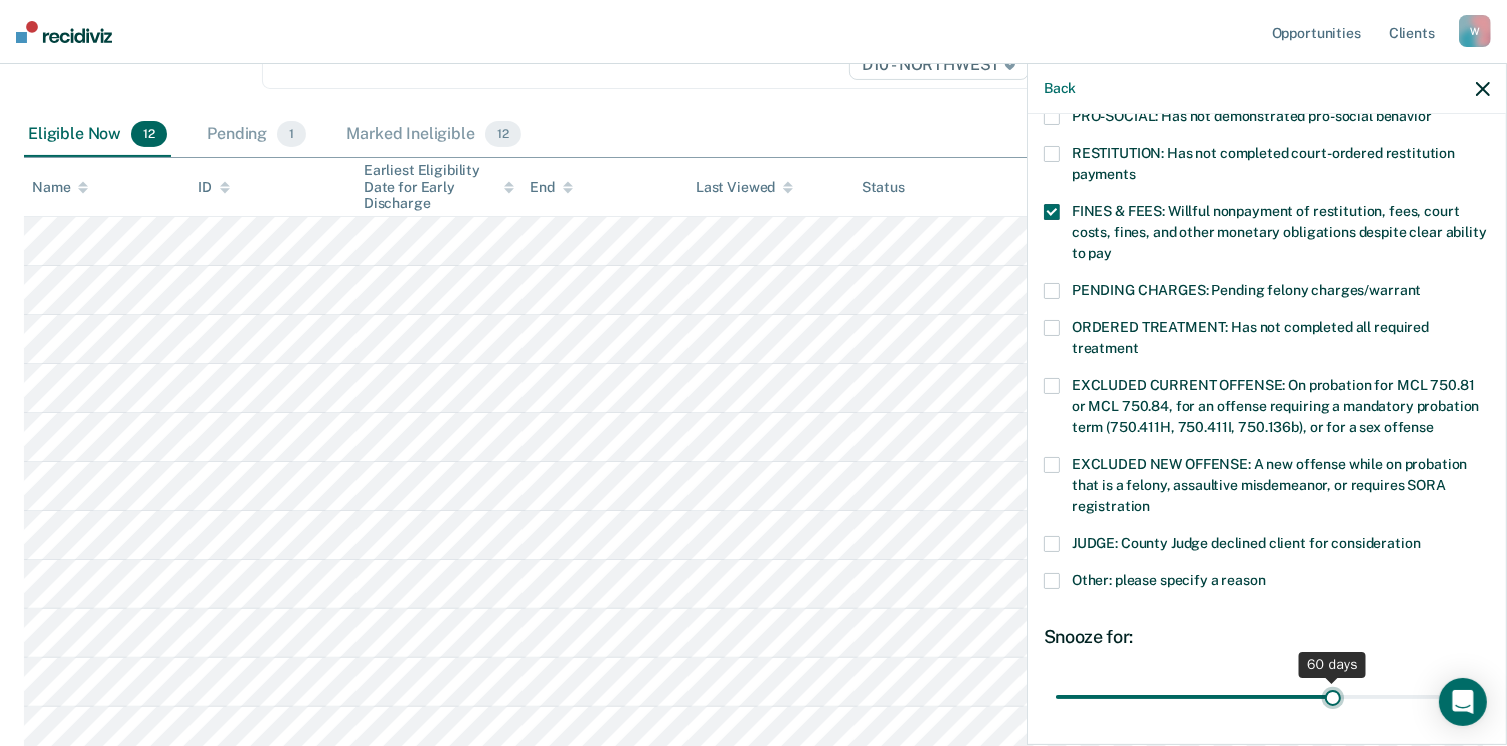 type on "60" 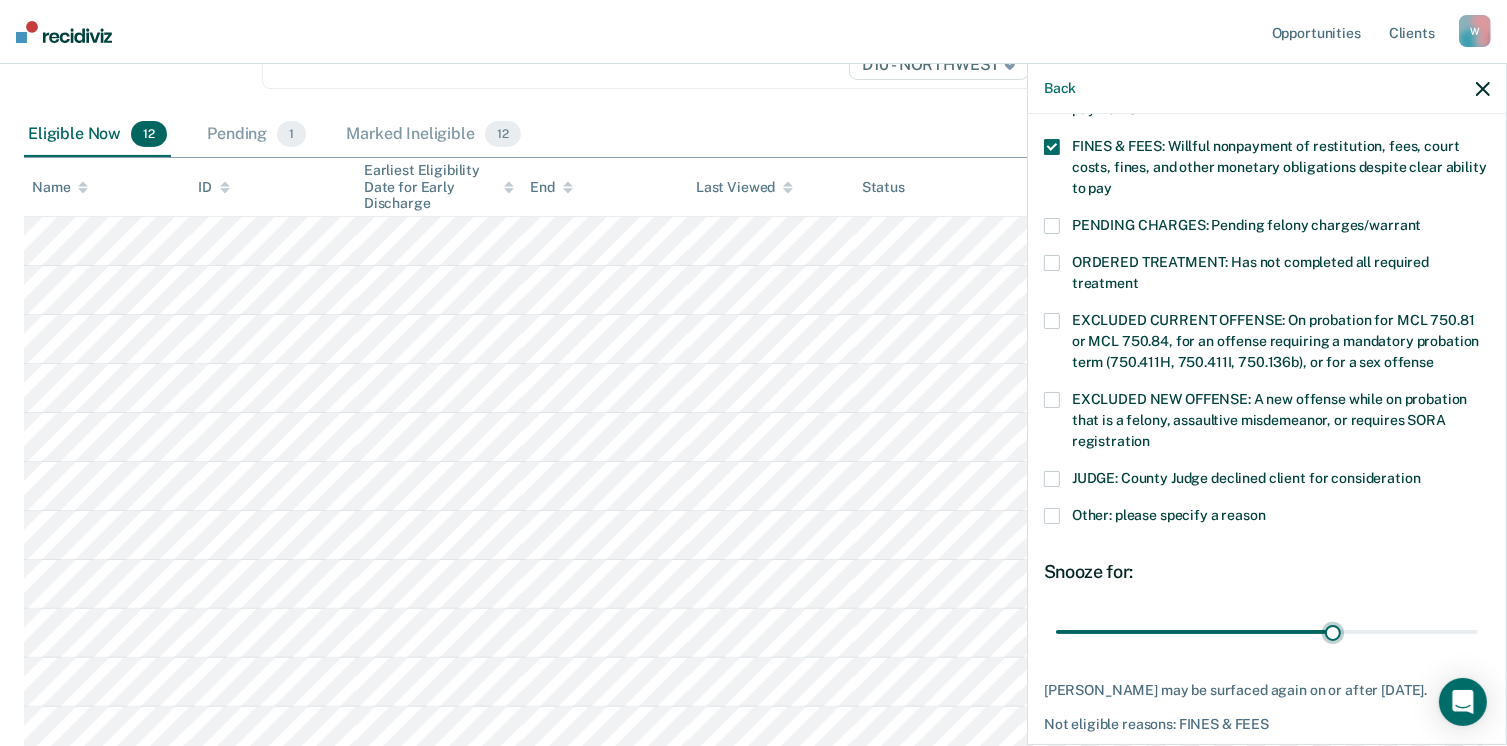 scroll, scrollTop: 630, scrollLeft: 0, axis: vertical 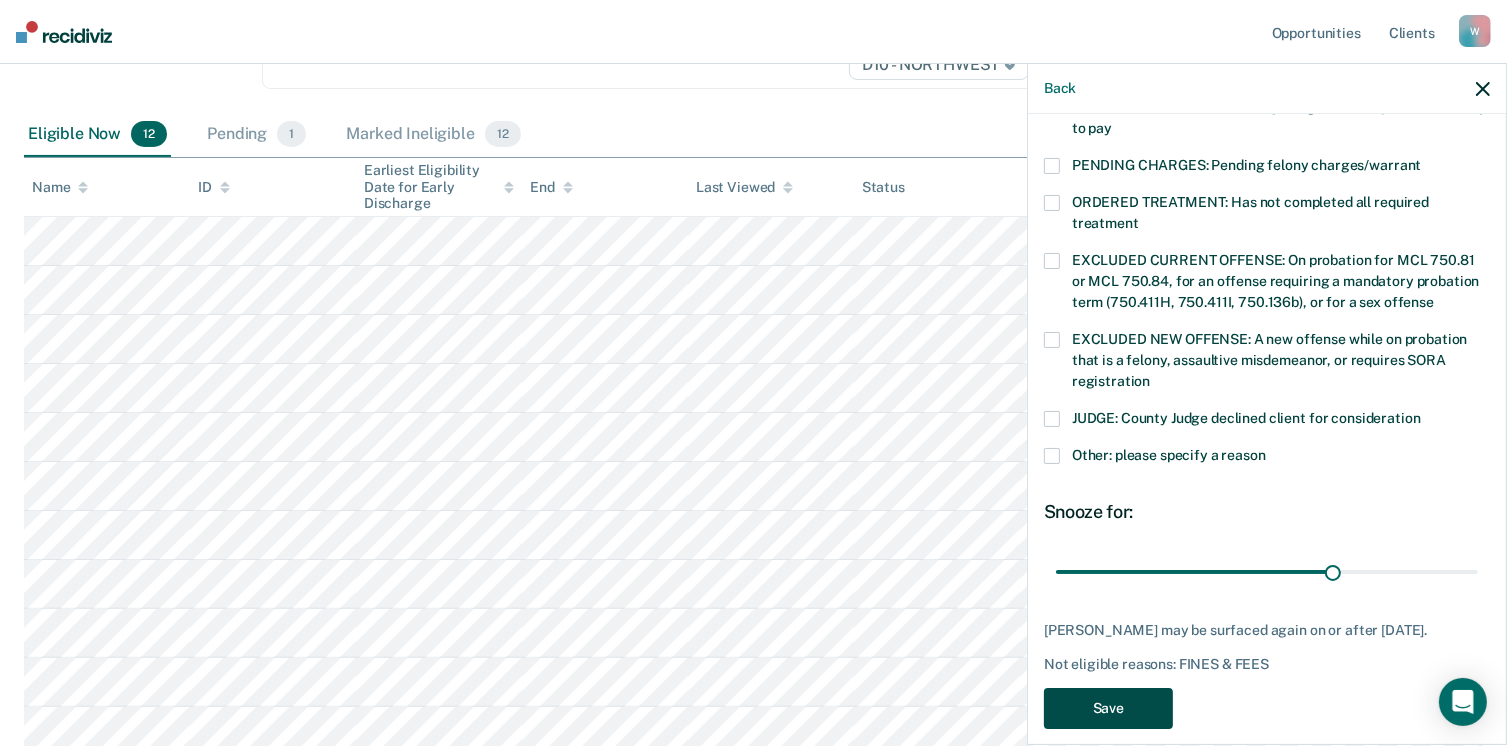 click on "Save" at bounding box center [1108, 708] 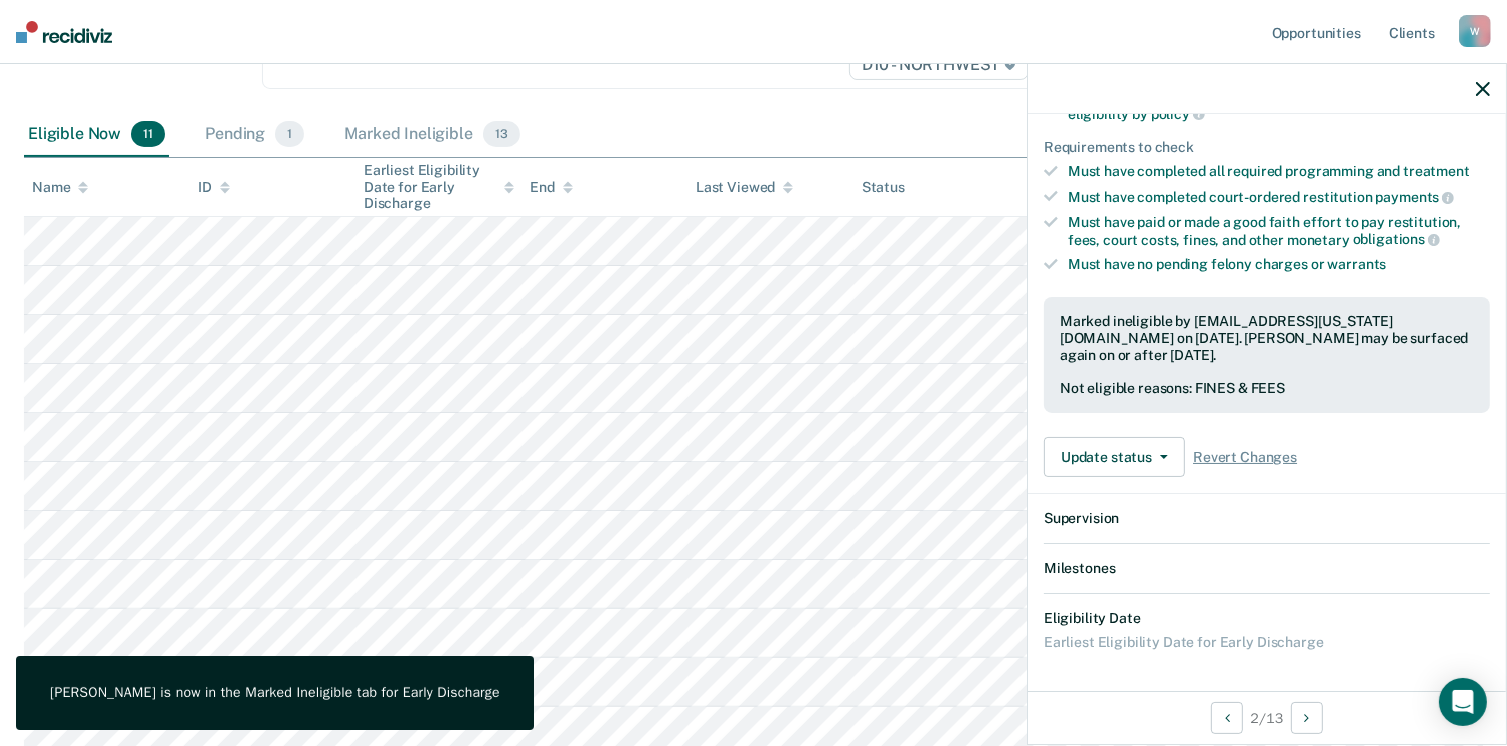 scroll, scrollTop: 540, scrollLeft: 0, axis: vertical 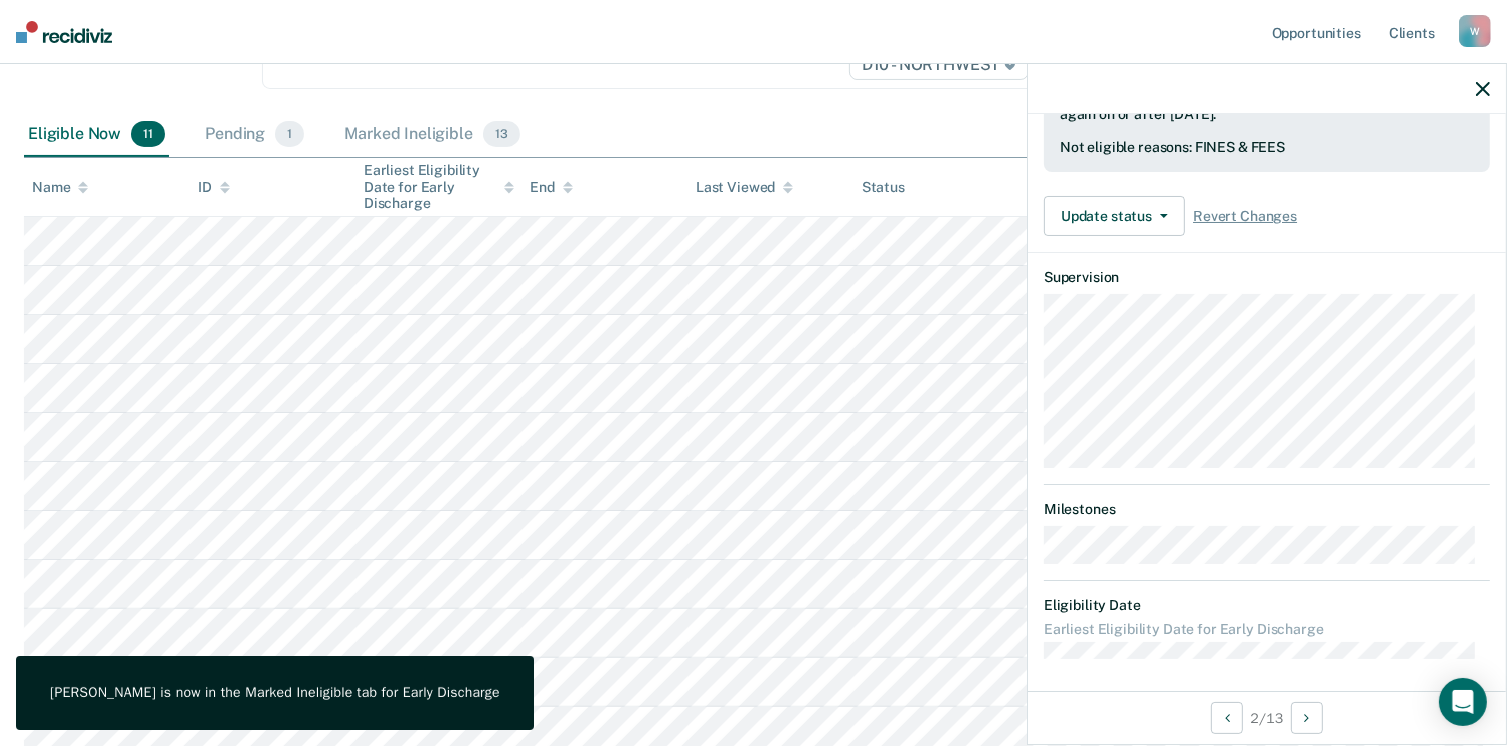 click 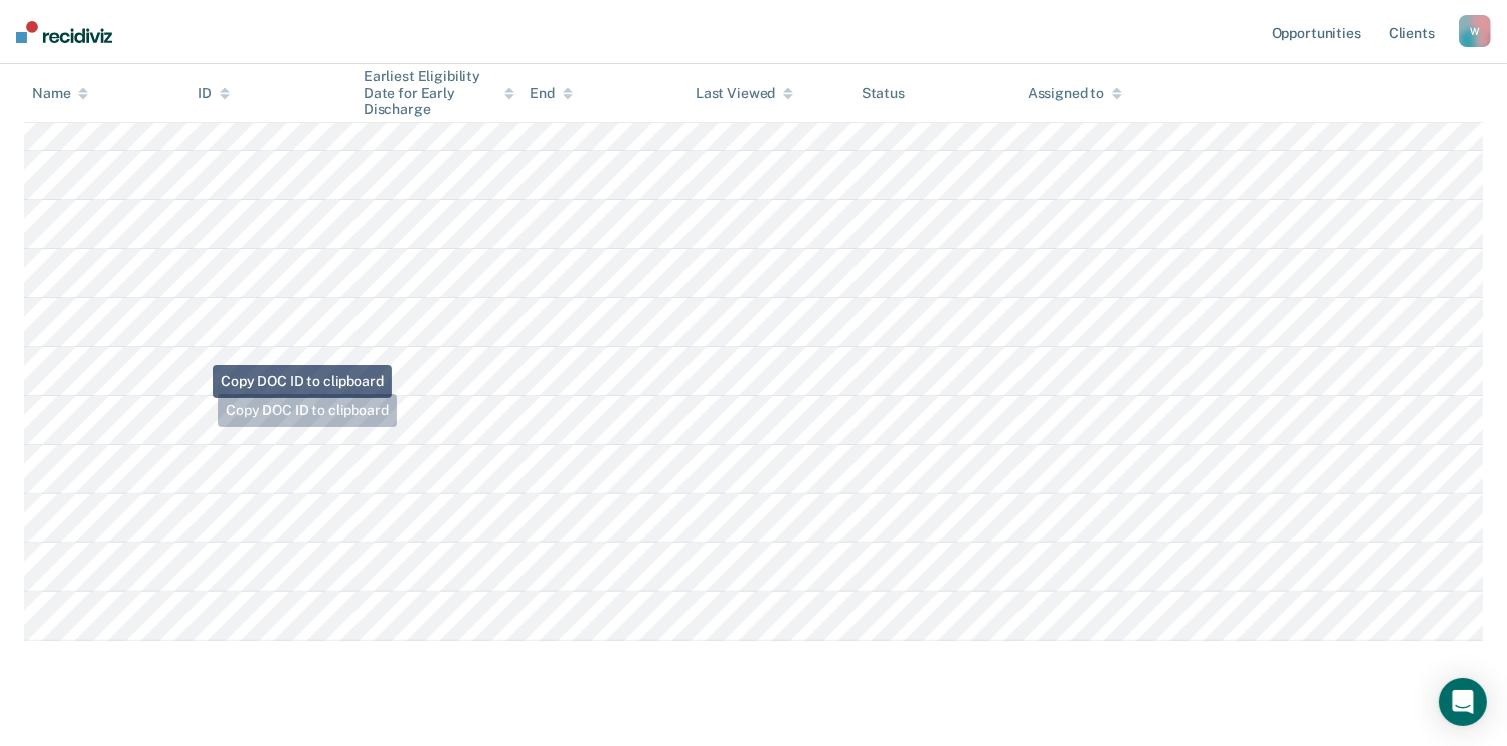 scroll, scrollTop: 532, scrollLeft: 0, axis: vertical 